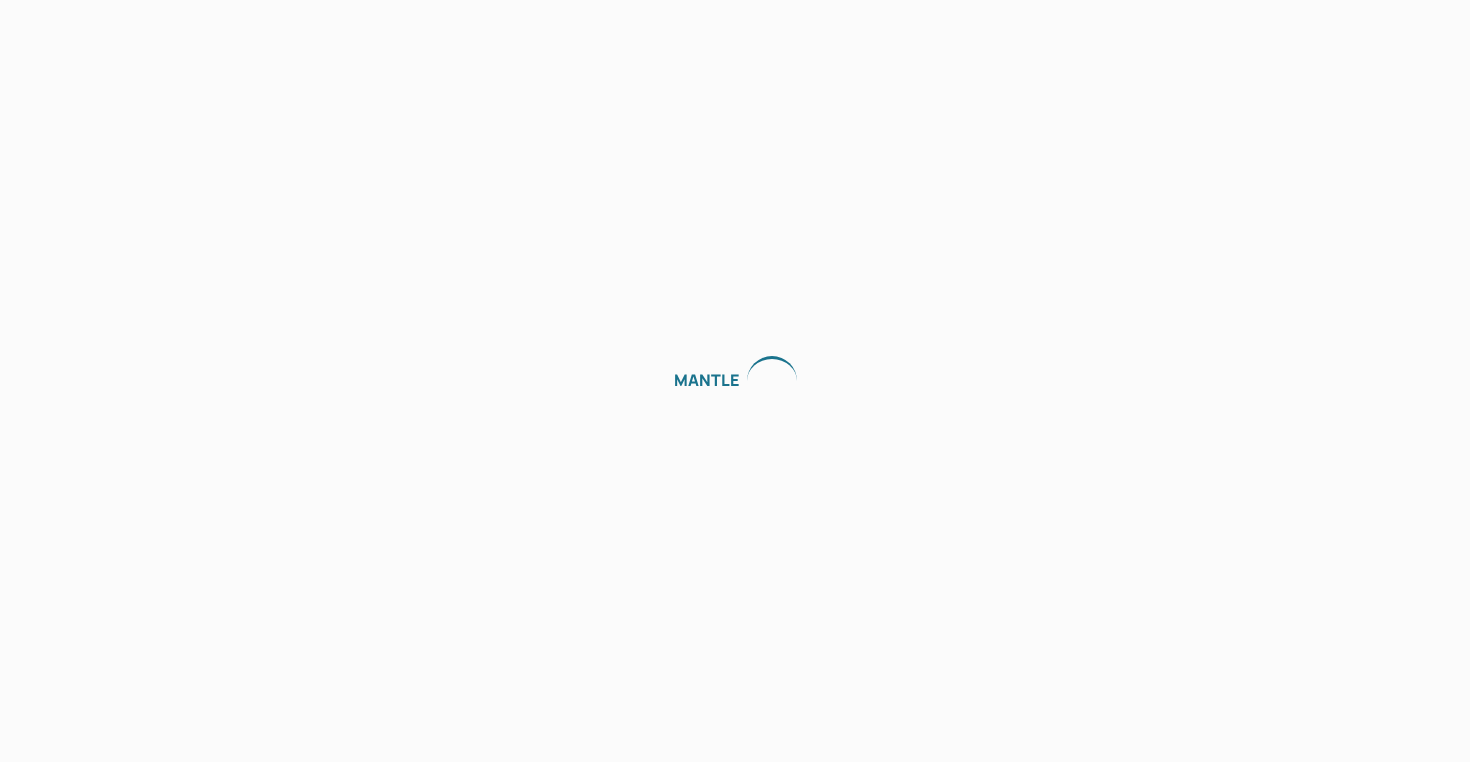 scroll, scrollTop: 0, scrollLeft: 0, axis: both 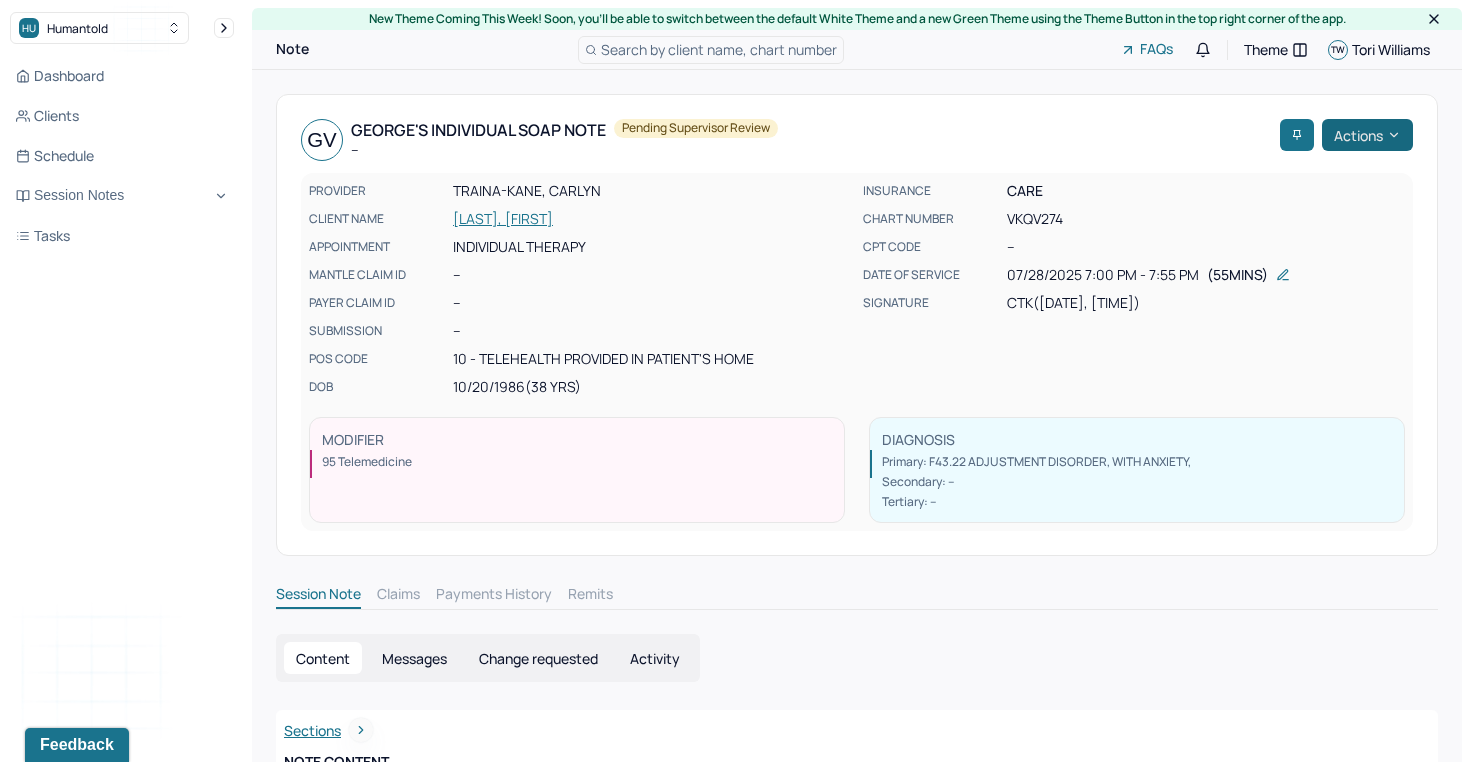 click on "Actions" at bounding box center [1367, 135] 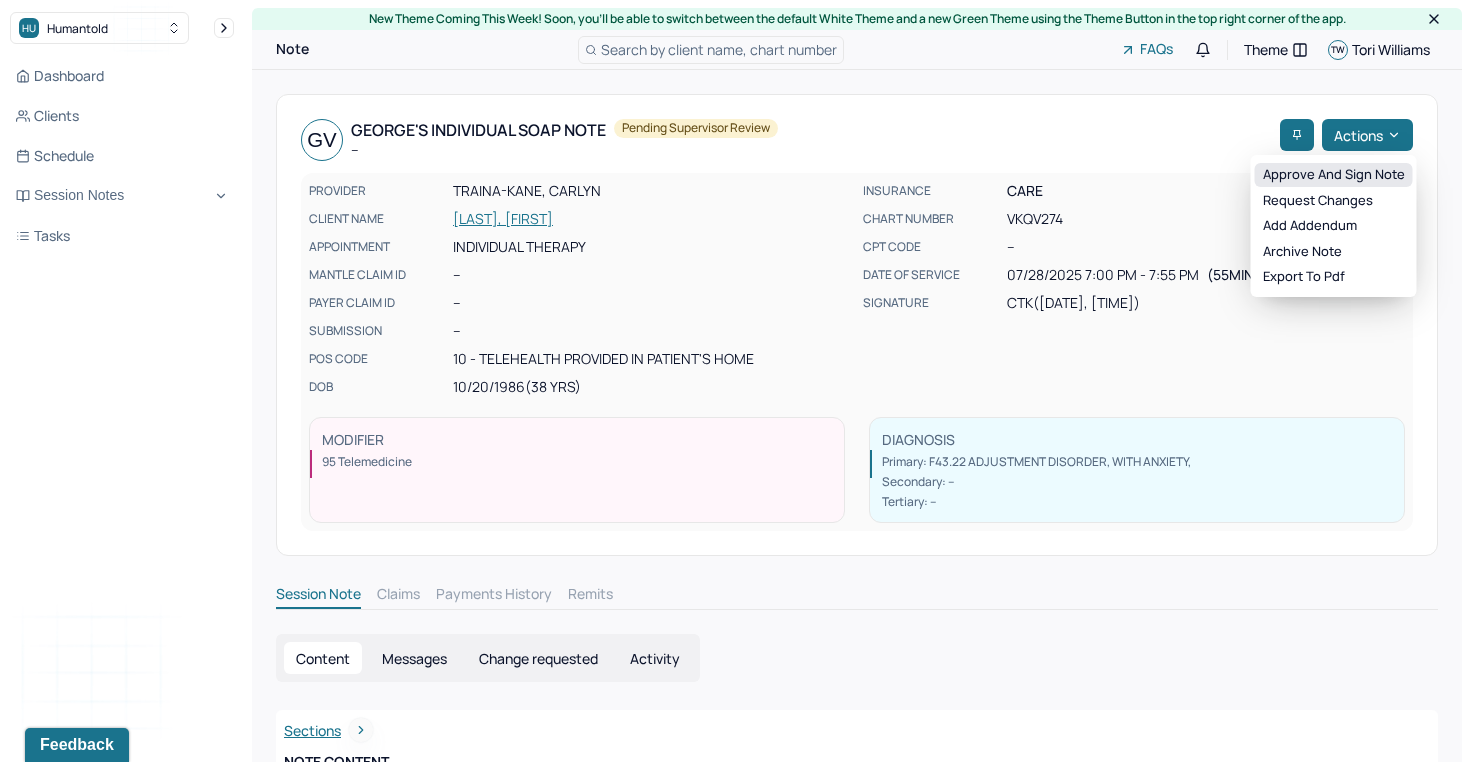 click on "Approve and sign note" at bounding box center (1334, 175) 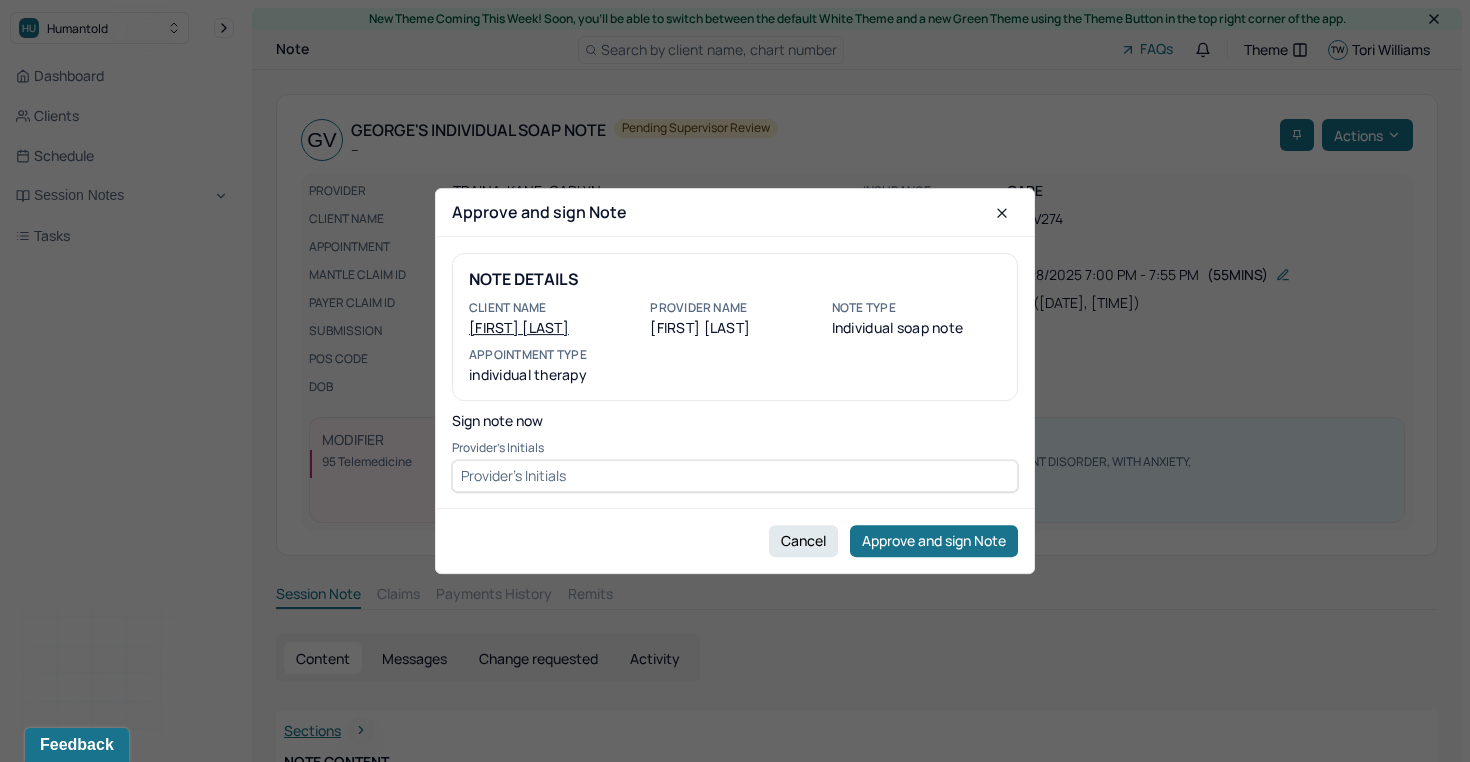 click at bounding box center [735, 476] 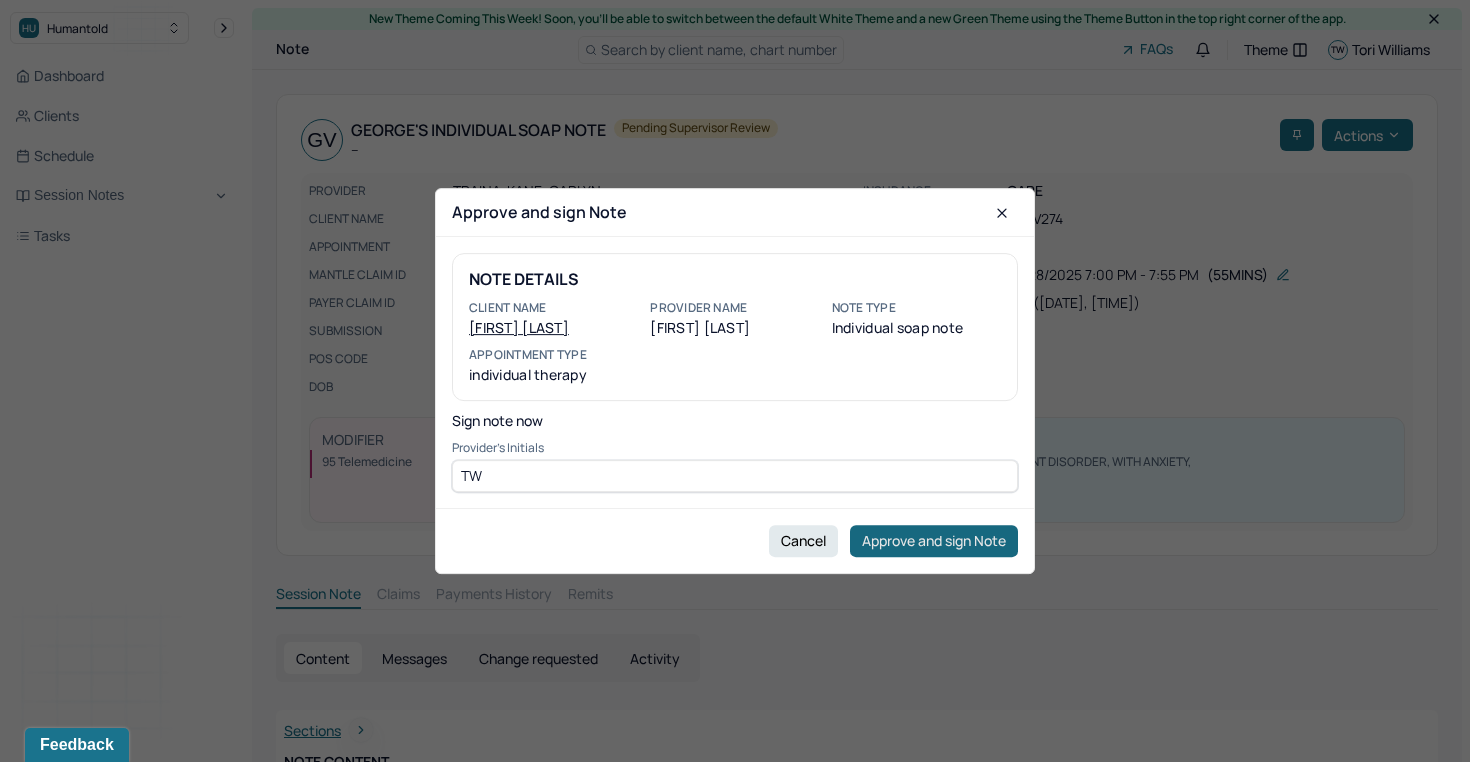 type on "TW" 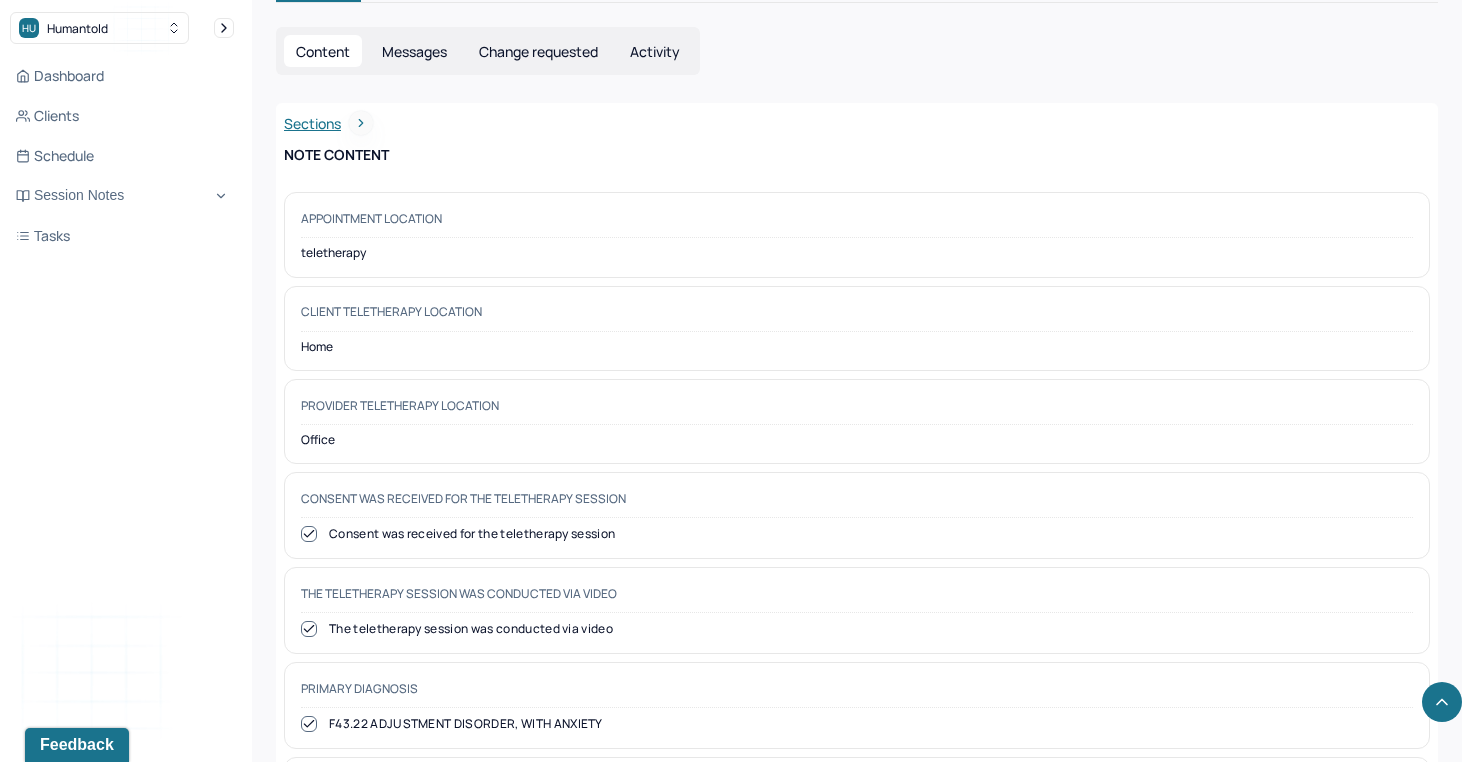 scroll, scrollTop: 0, scrollLeft: 0, axis: both 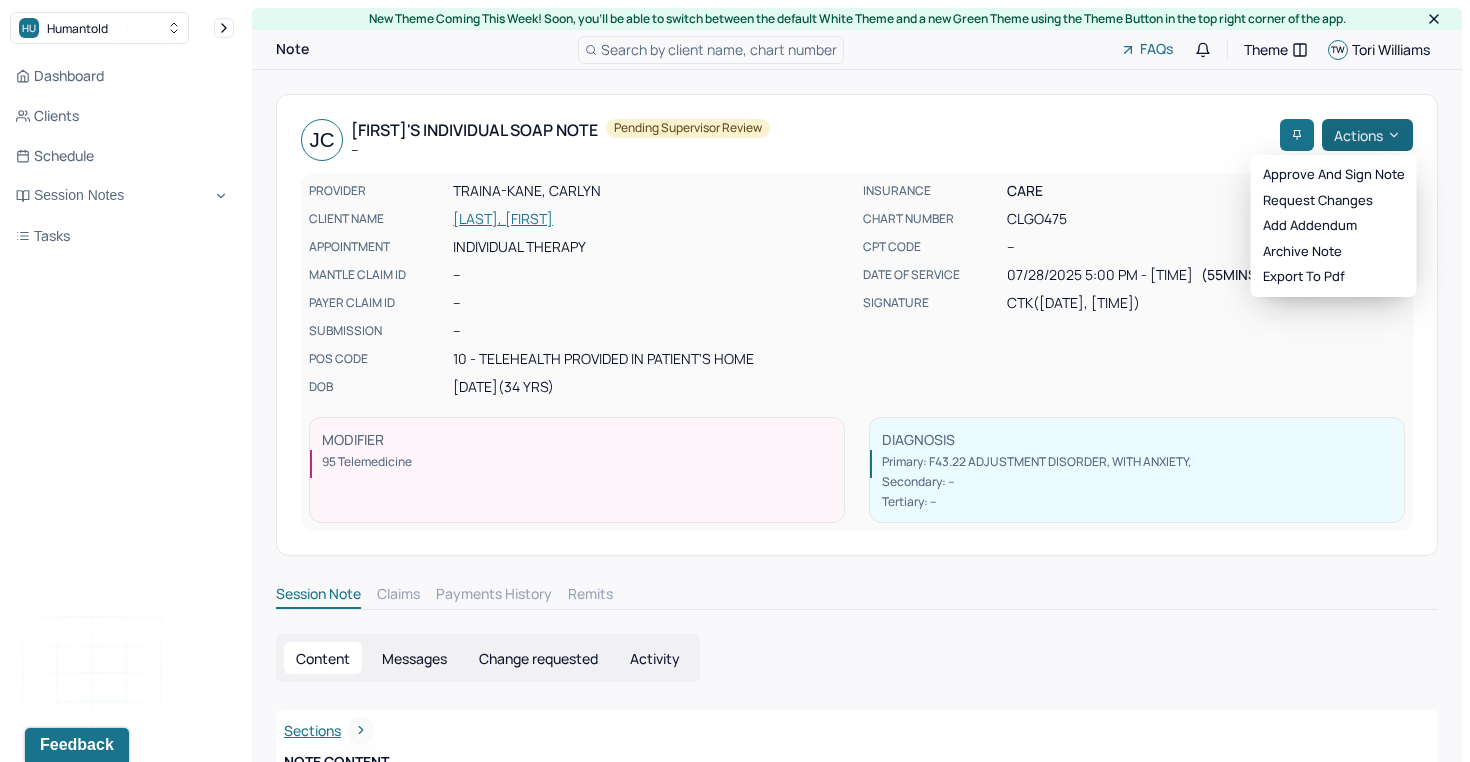 click on "Actions" at bounding box center (1367, 135) 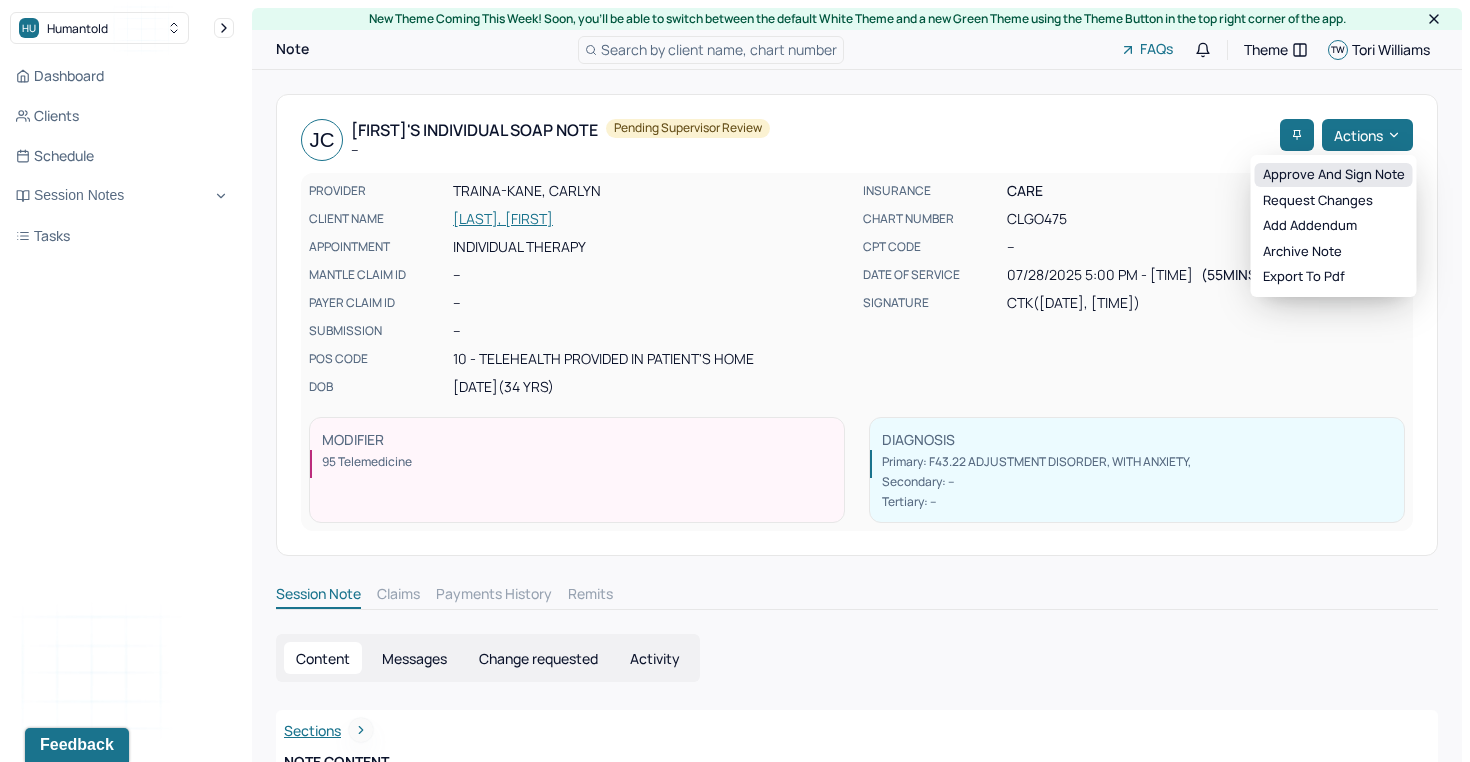 click on "Approve and sign note" at bounding box center [1334, 175] 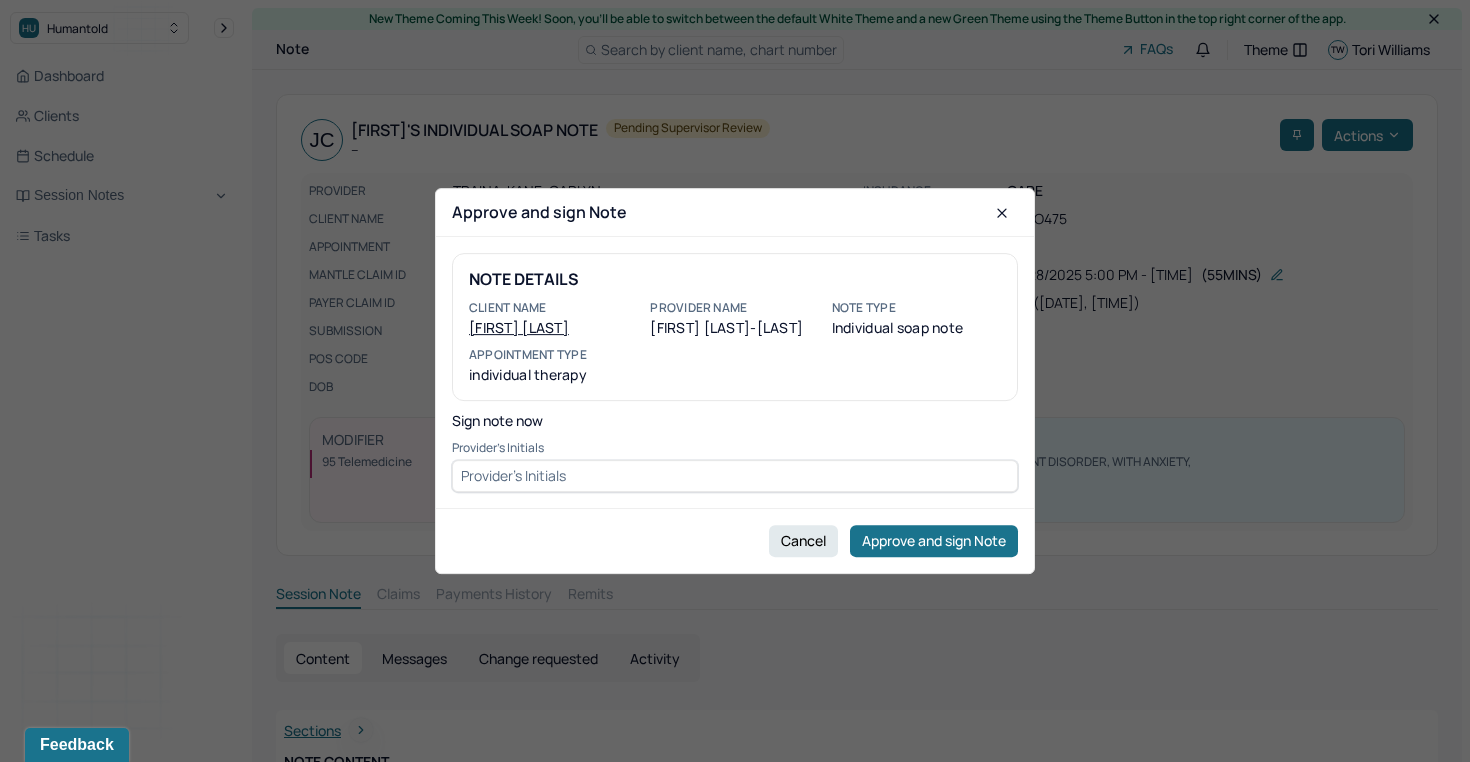 click at bounding box center (735, 476) 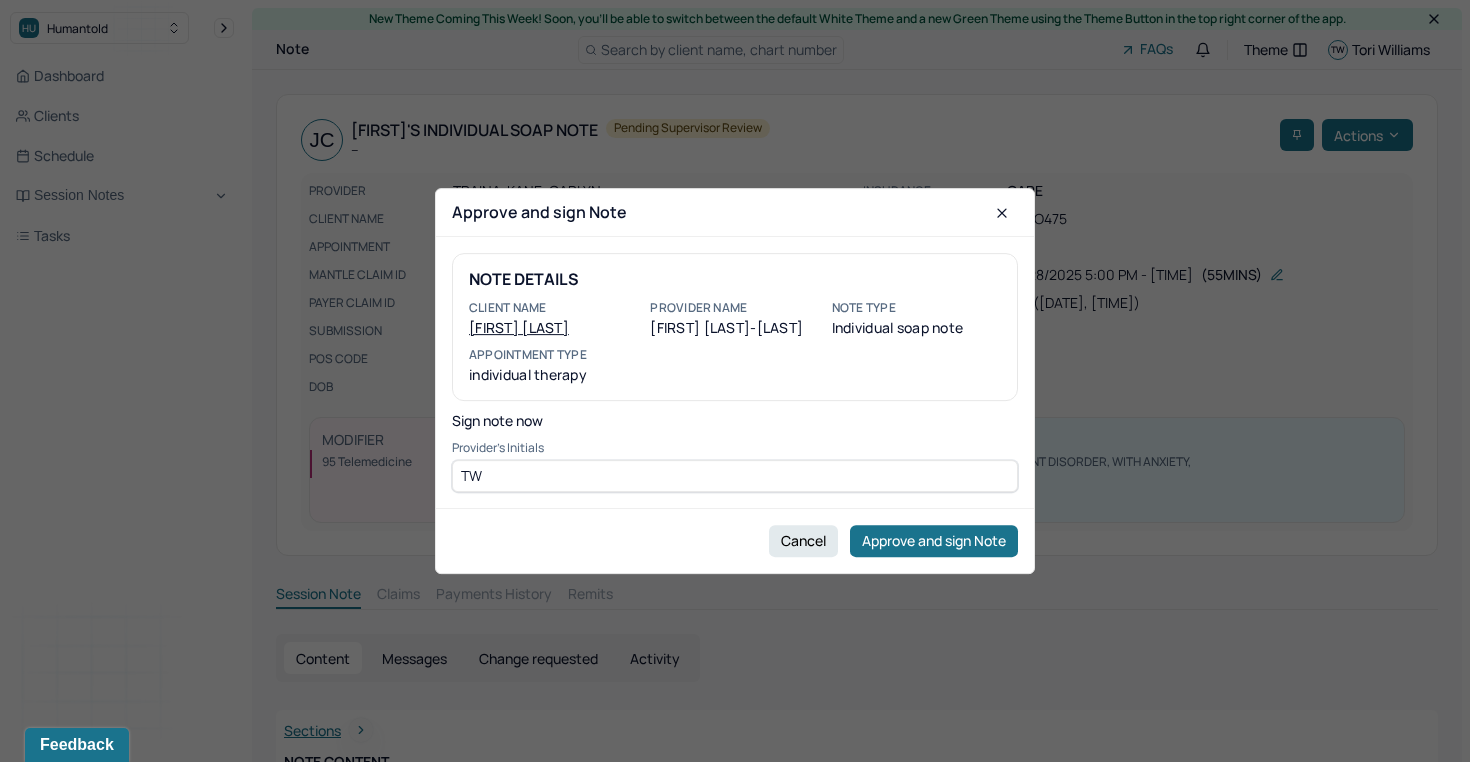 type on "TW" 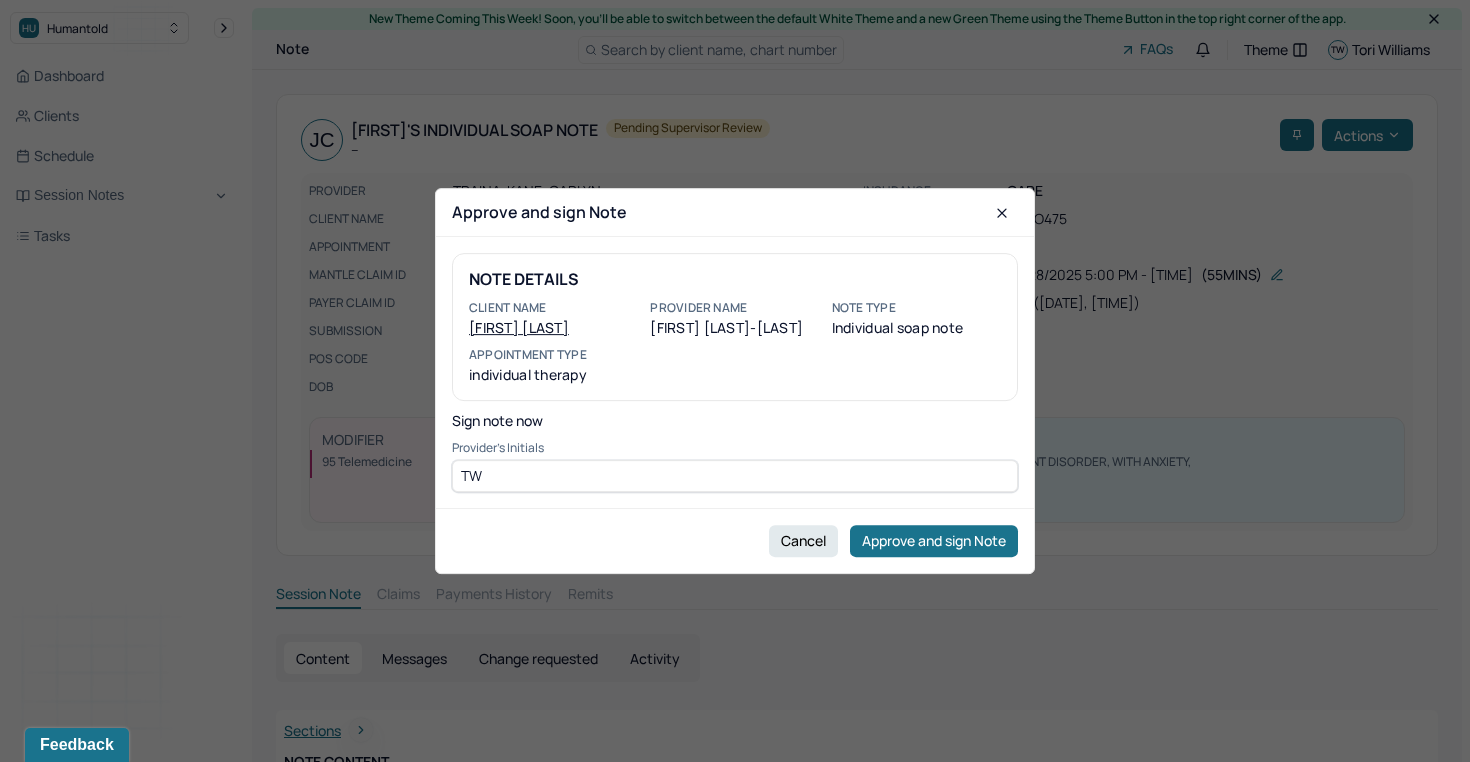 click on "Cancel Approve and sign Note" at bounding box center (735, 540) 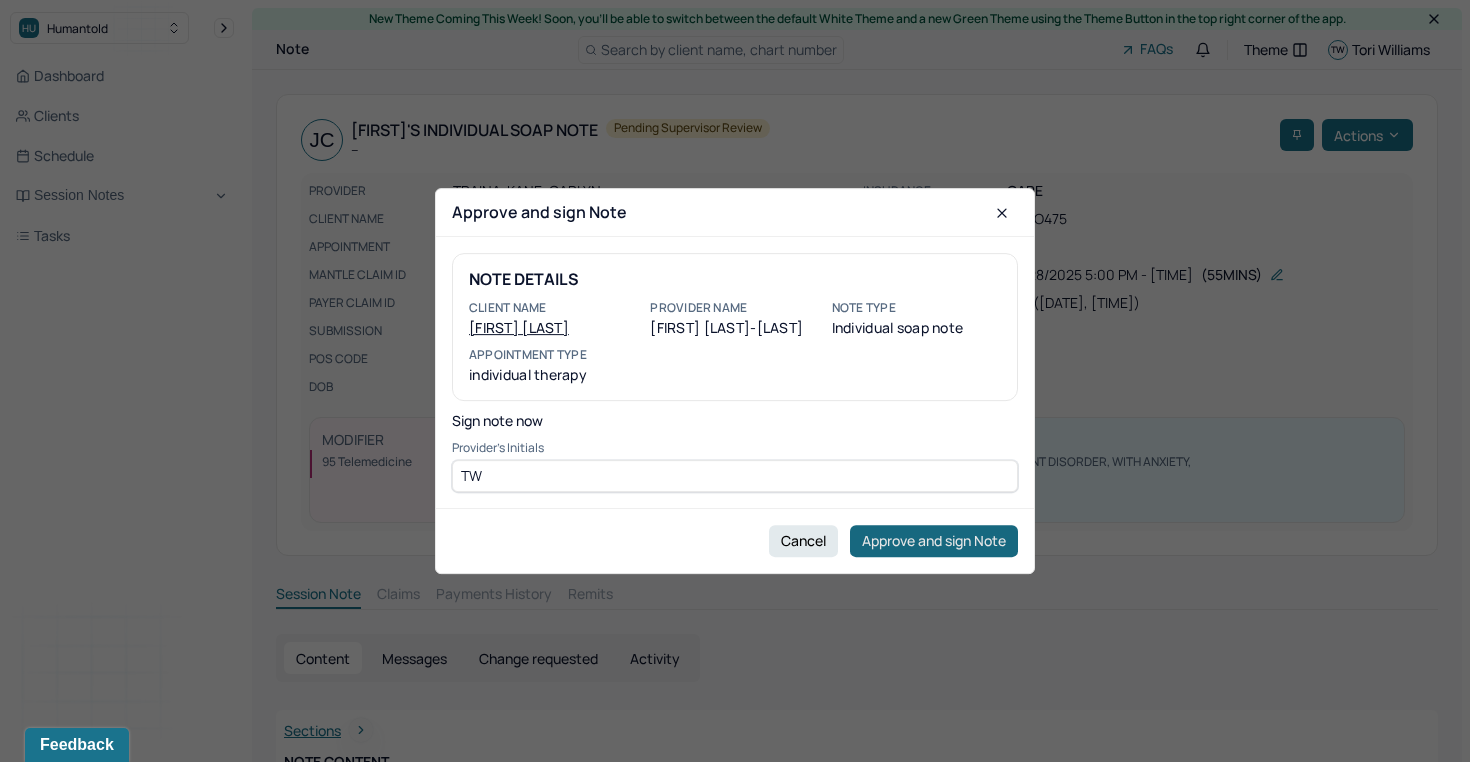 click on "Approve and sign Note" at bounding box center [934, 541] 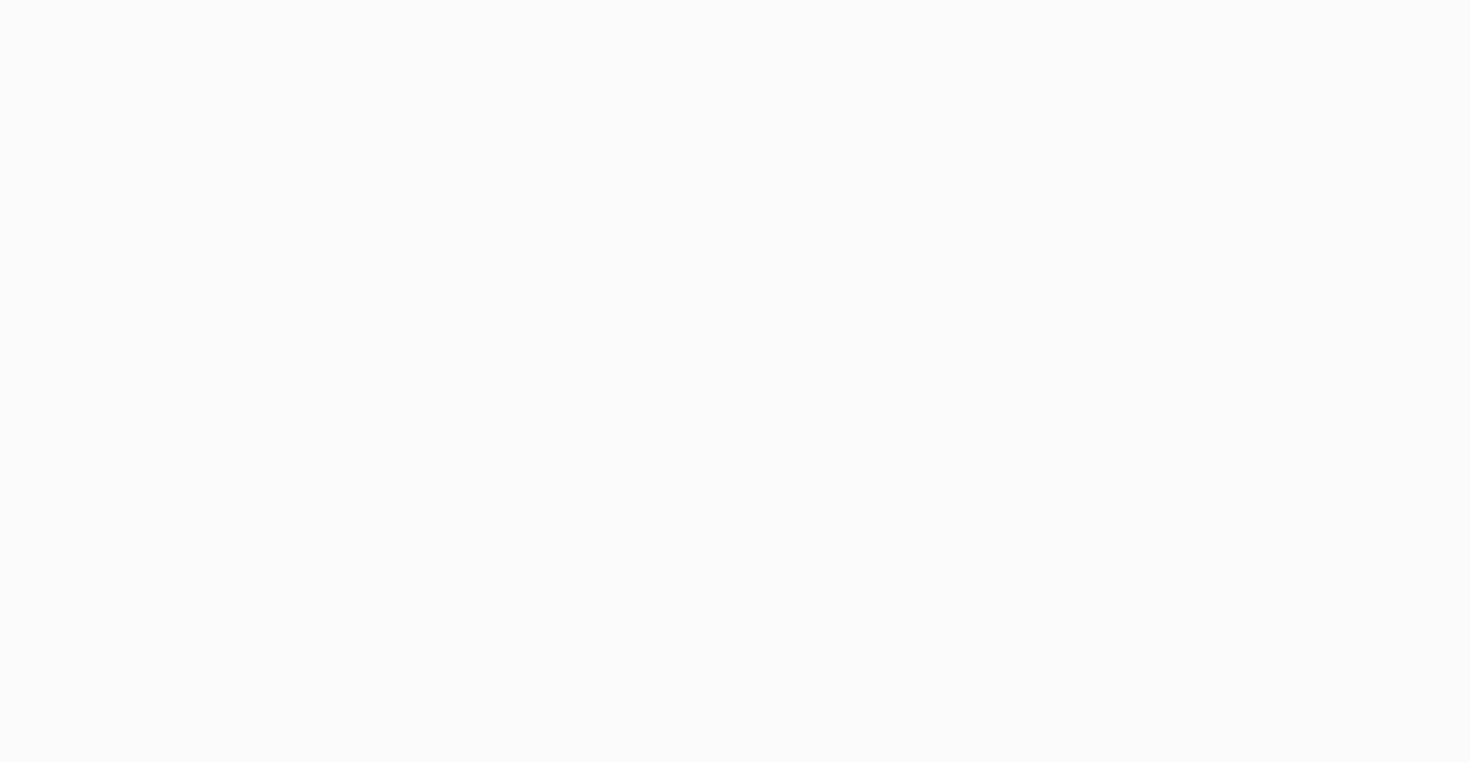 scroll, scrollTop: 0, scrollLeft: 0, axis: both 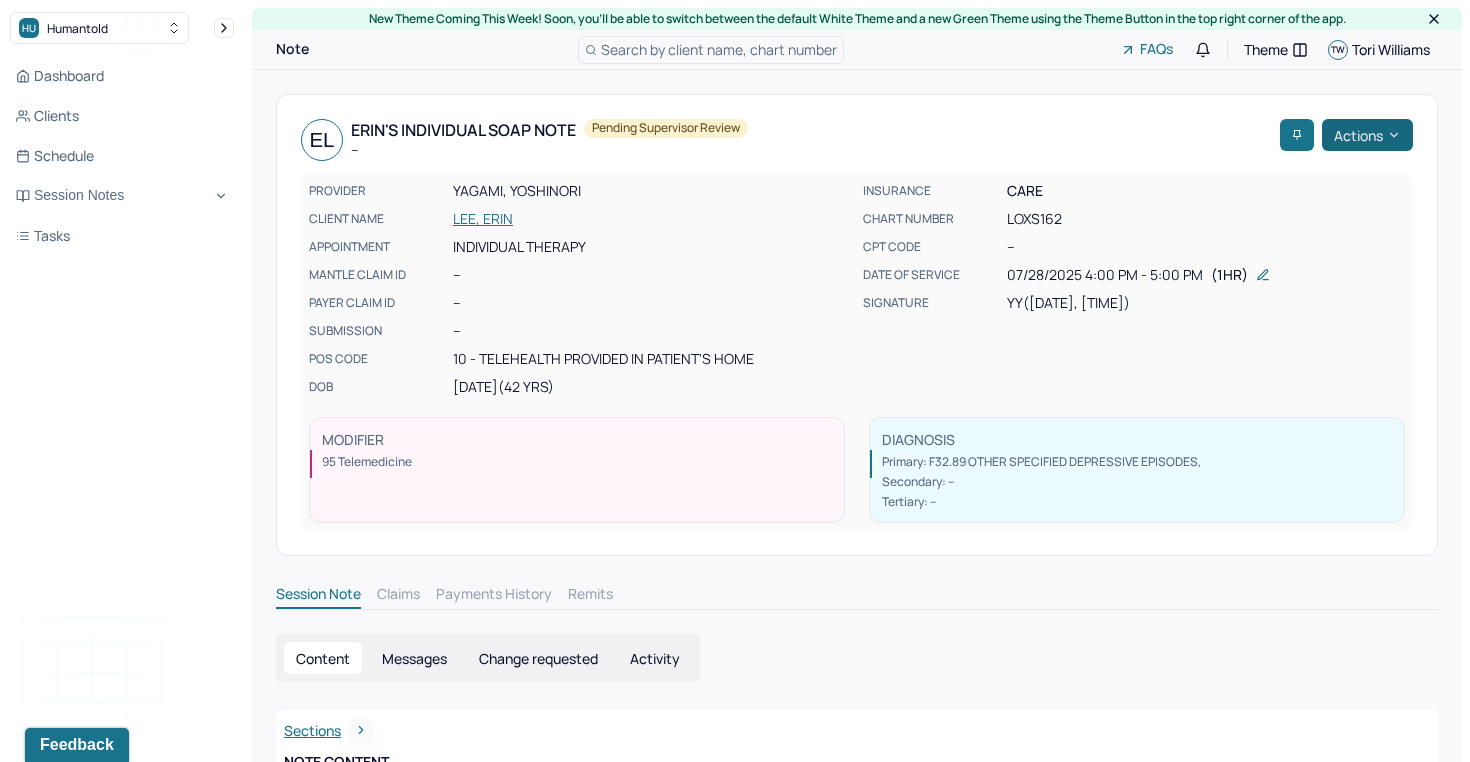 click on "Actions" at bounding box center (1367, 135) 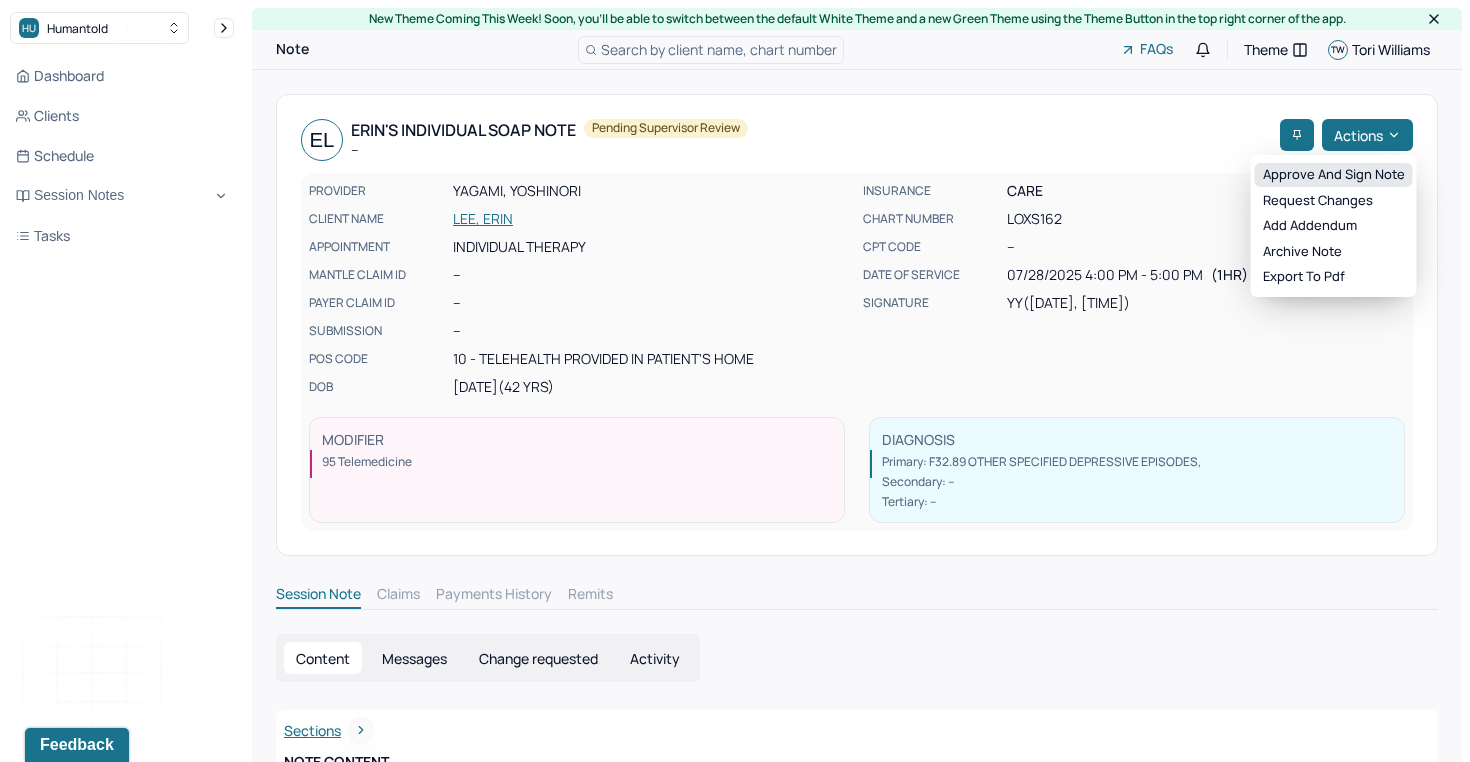 click on "Approve and sign note" at bounding box center (1334, 175) 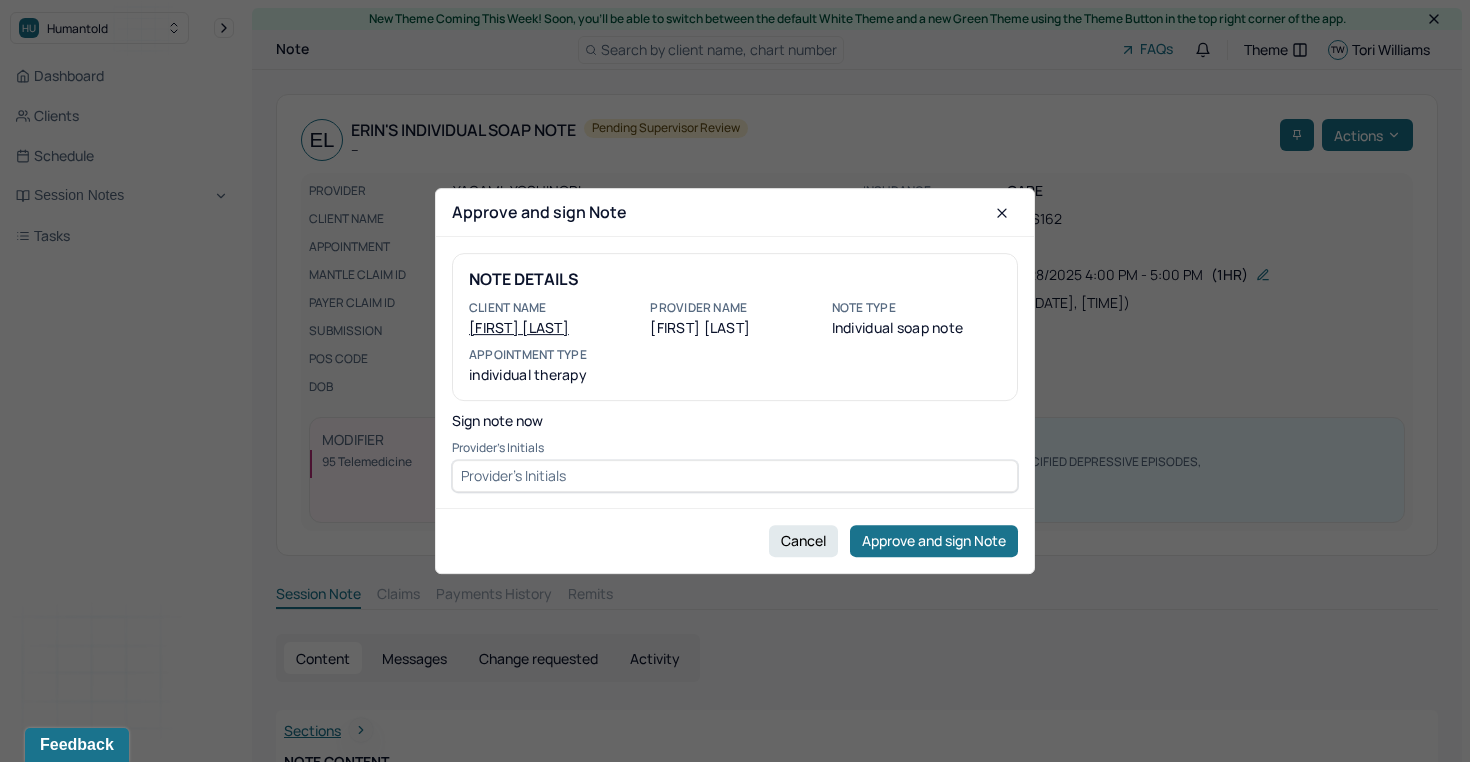 click at bounding box center (735, 476) 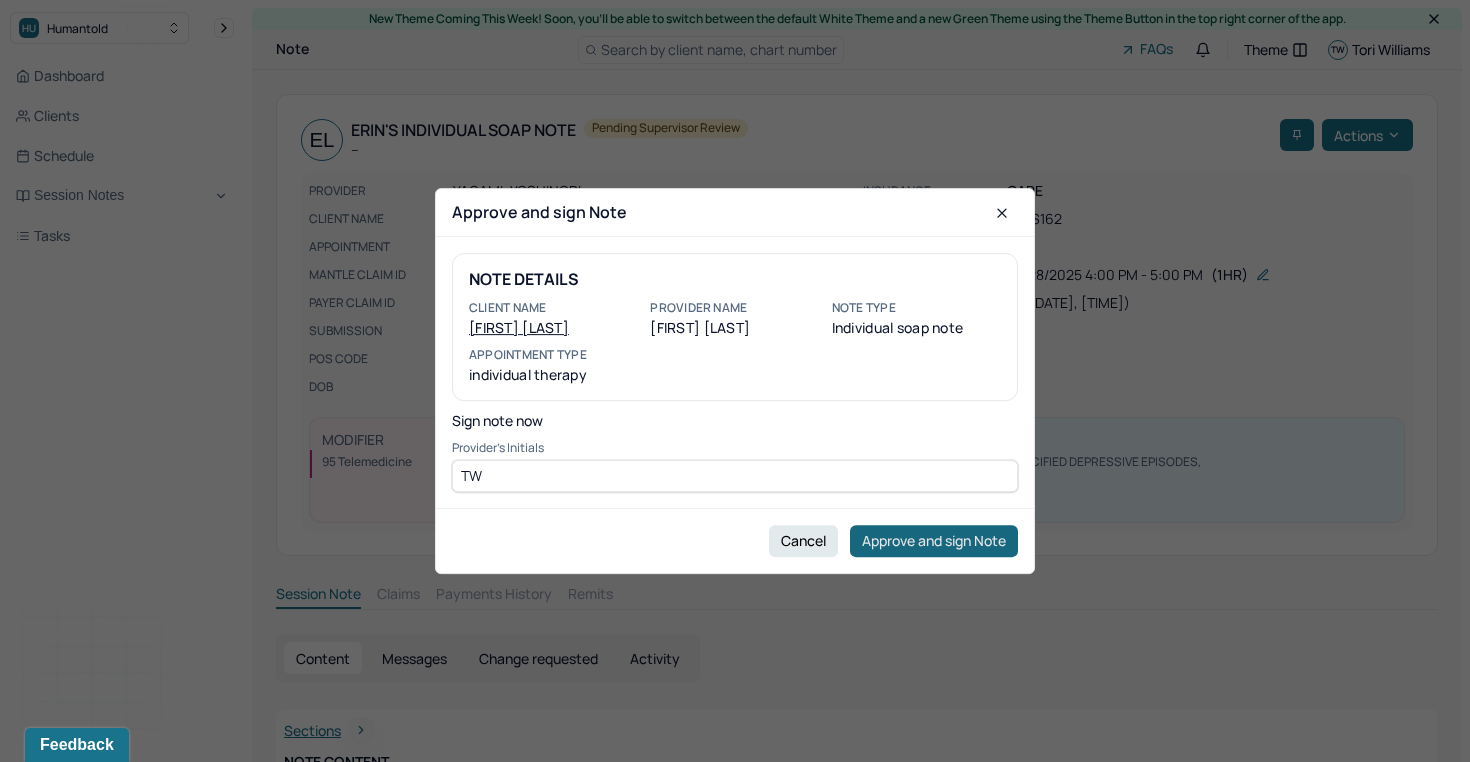 type on "TW" 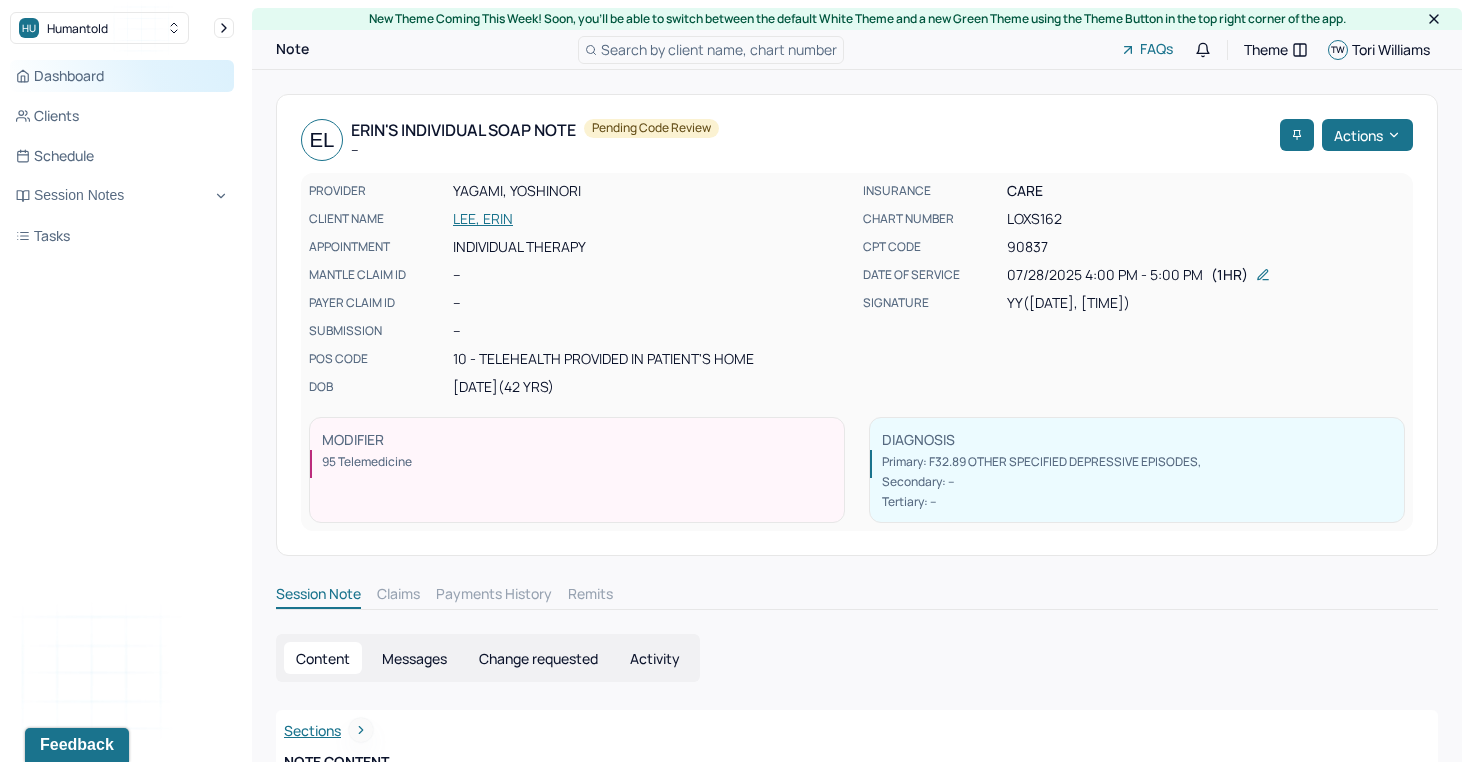 click on "Dashboard" at bounding box center (122, 76) 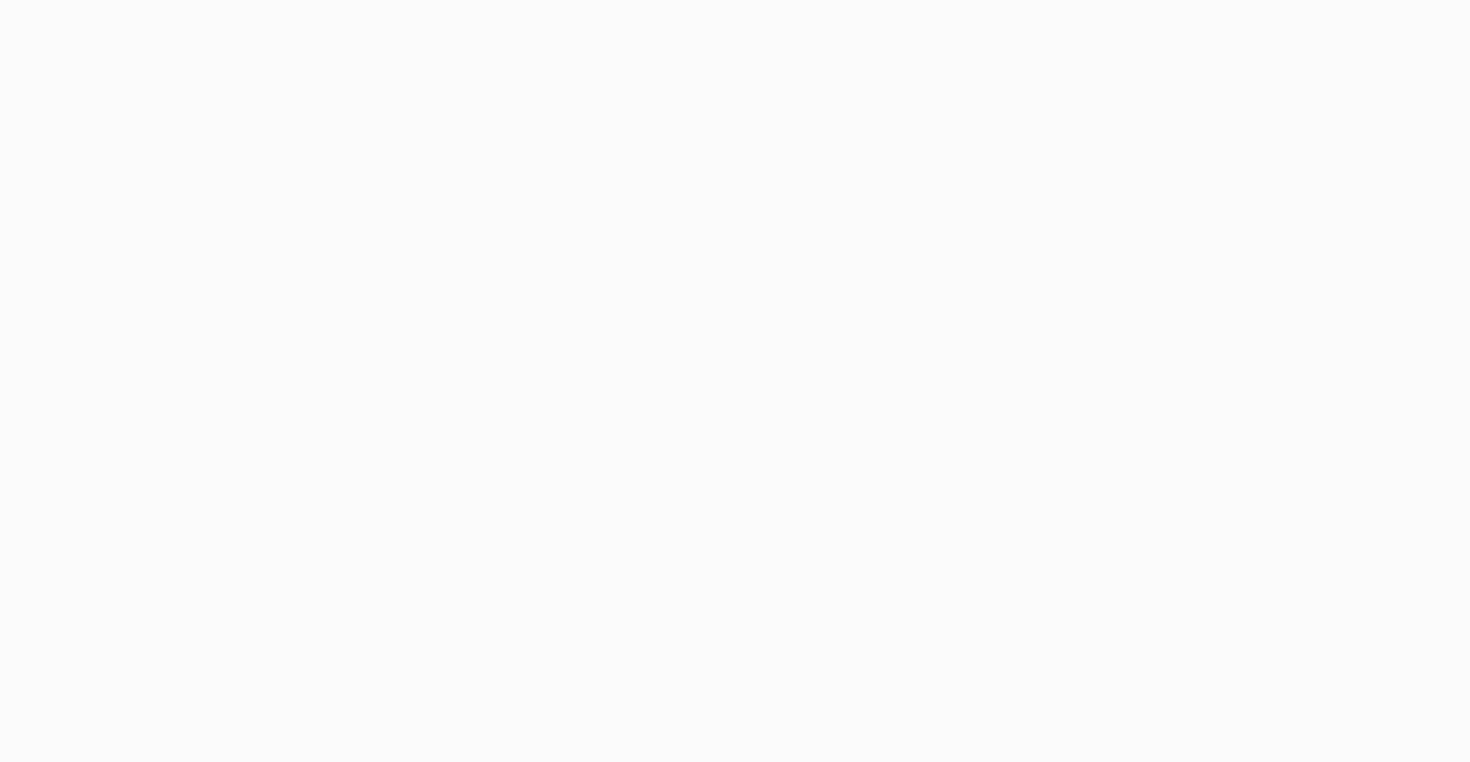 scroll, scrollTop: 0, scrollLeft: 0, axis: both 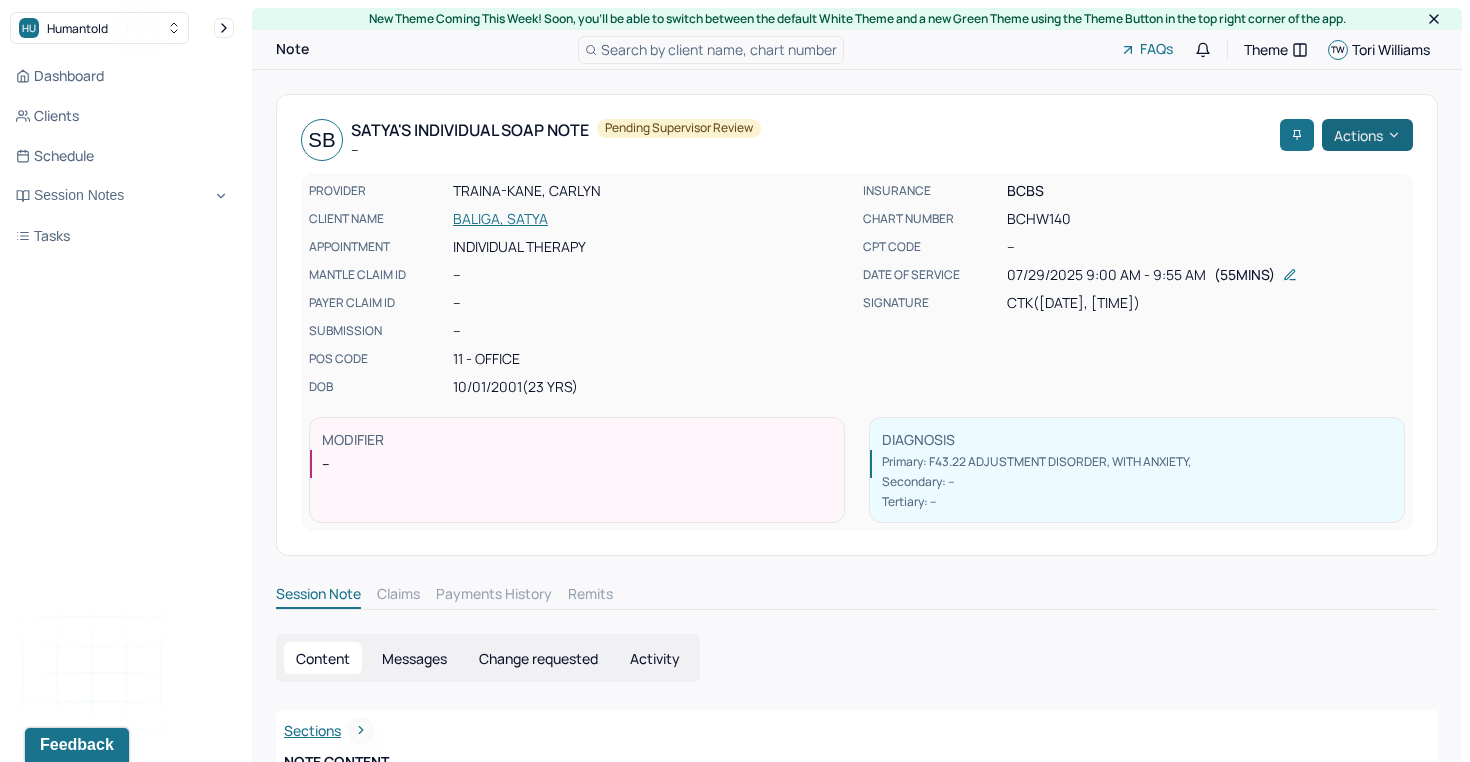 click on "Actions" at bounding box center [1367, 135] 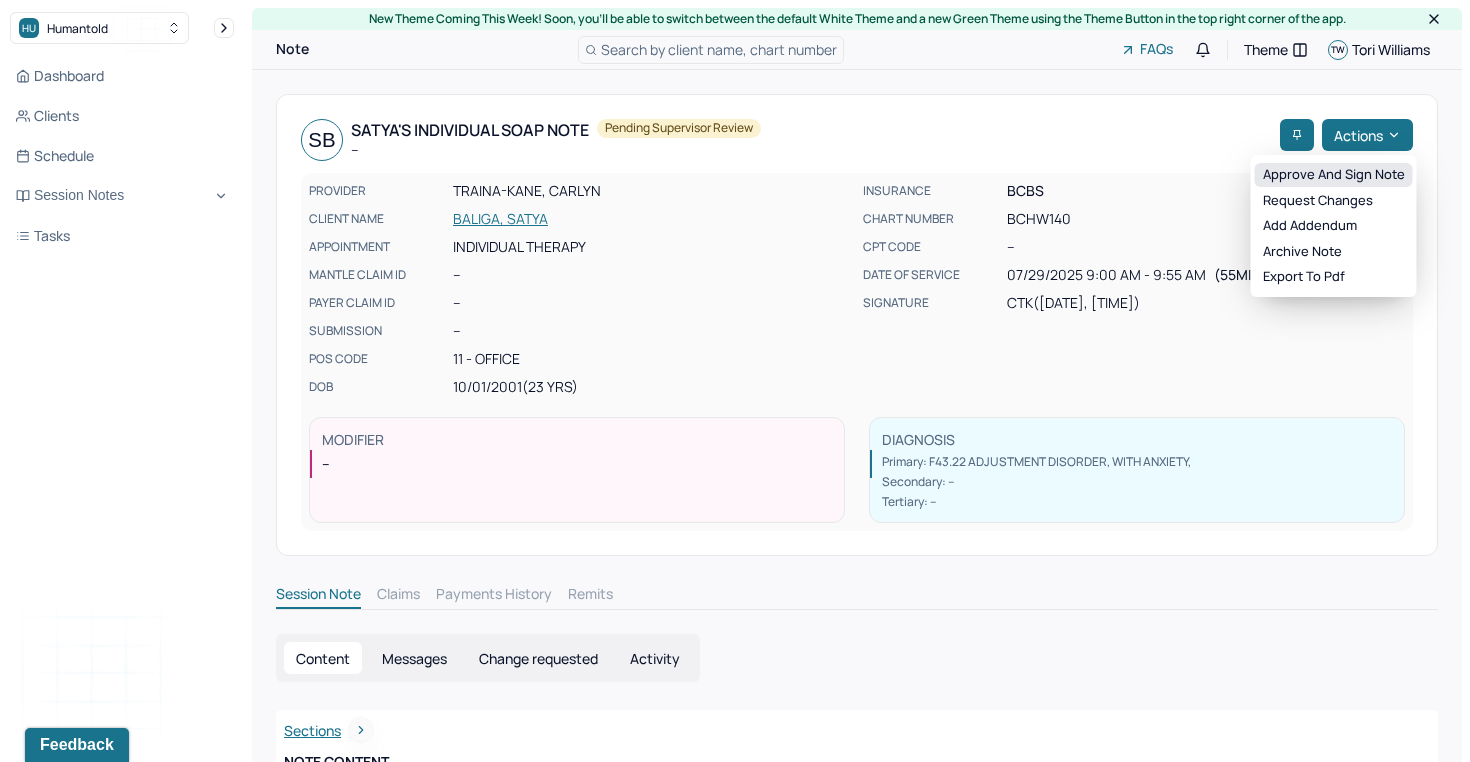 click on "Approve and sign note" at bounding box center [1334, 175] 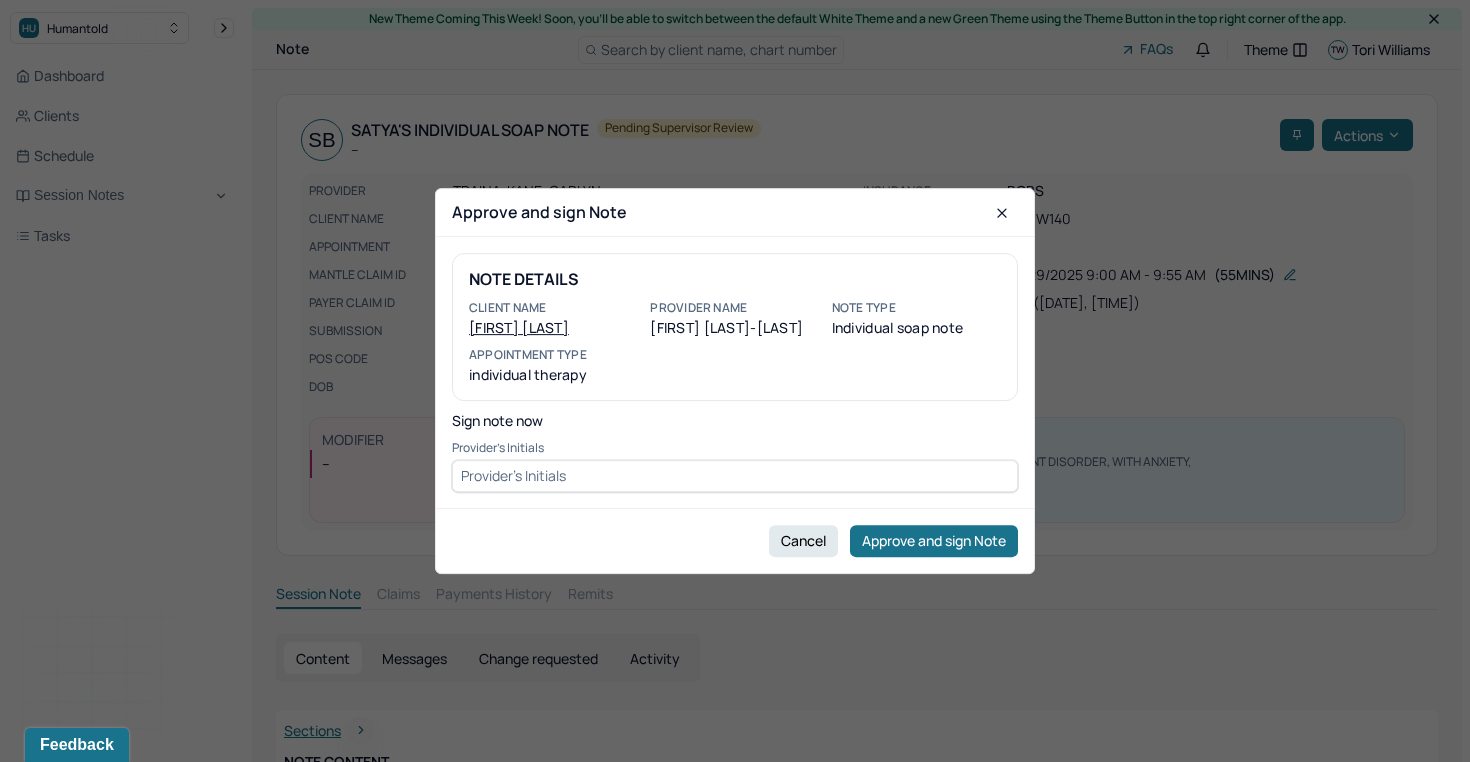 click at bounding box center (735, 476) 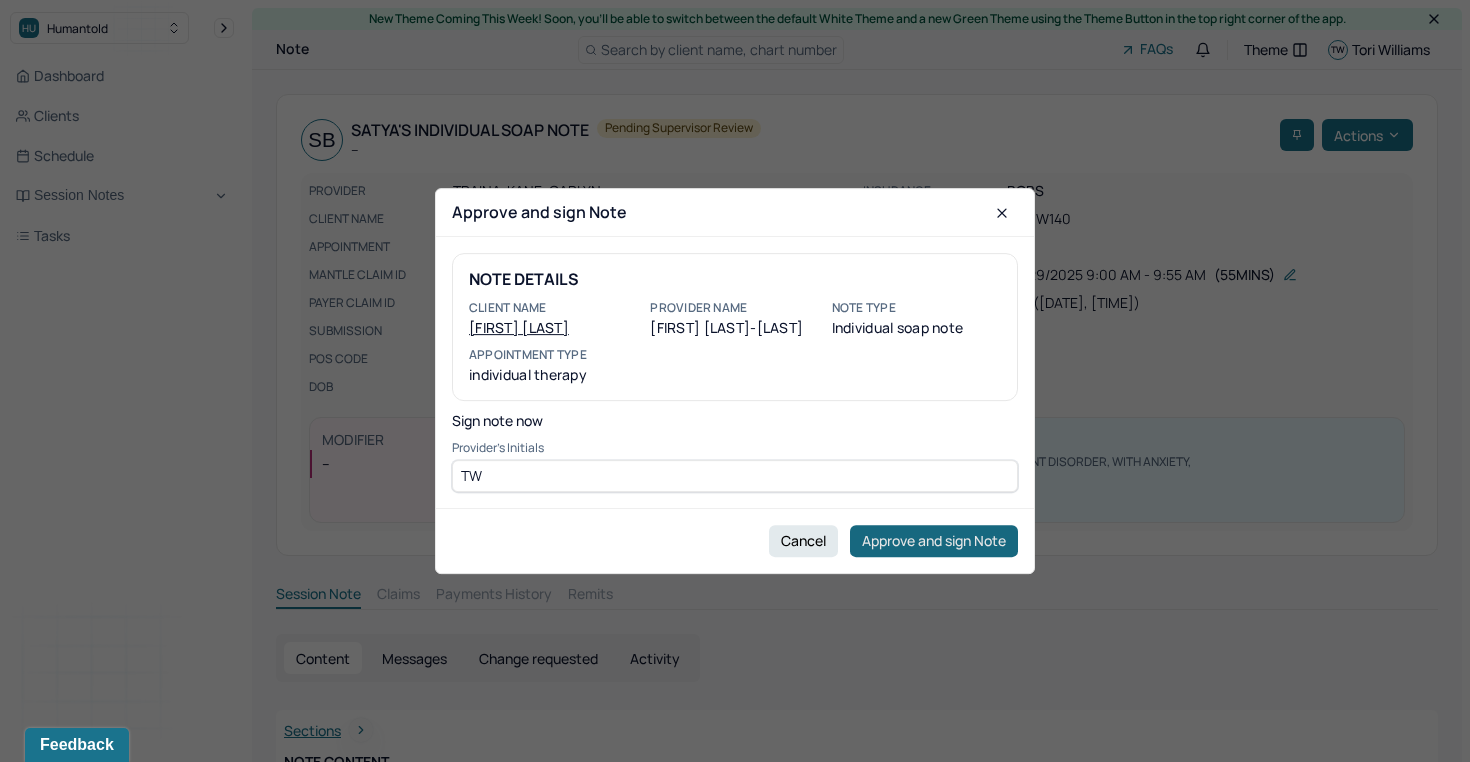 type on "TW" 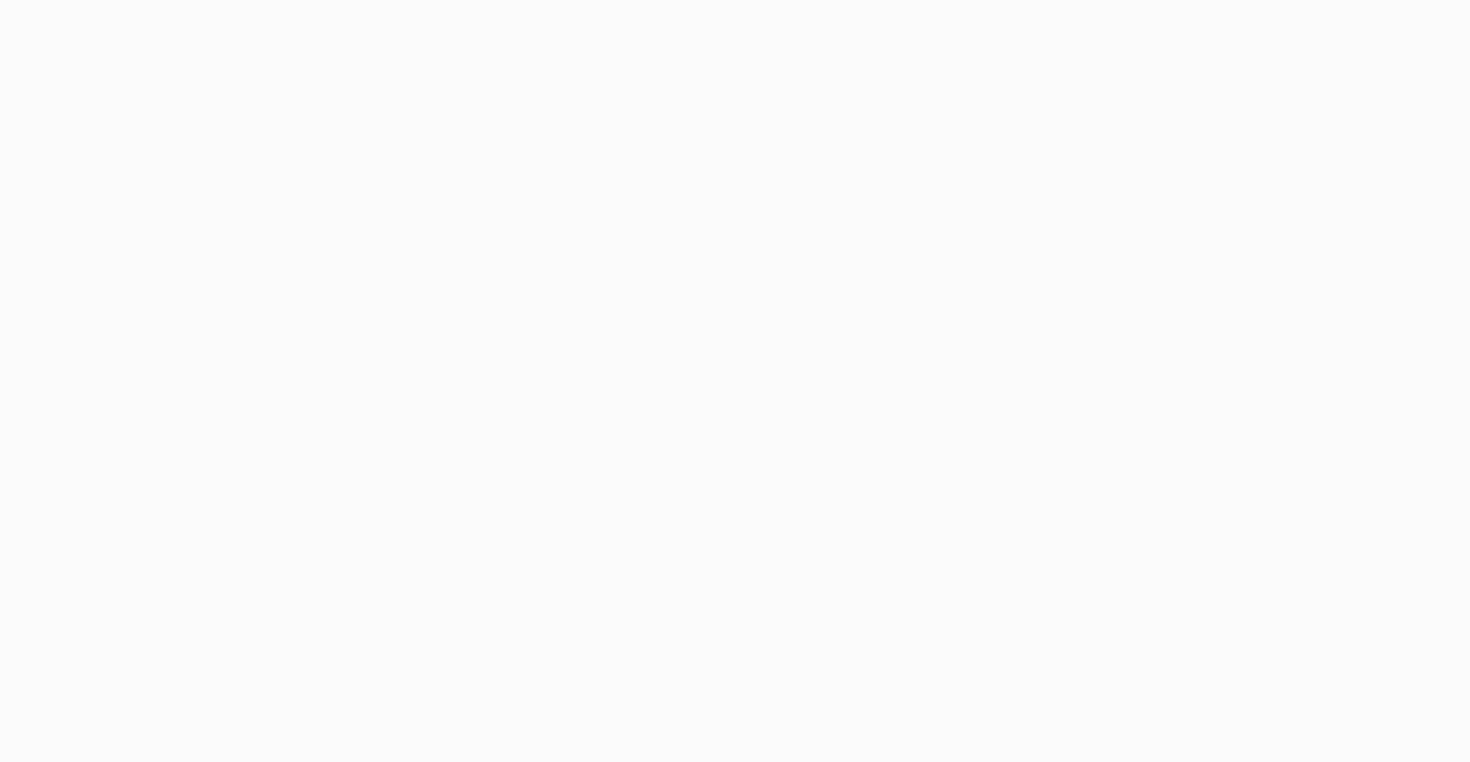 scroll, scrollTop: 0, scrollLeft: 0, axis: both 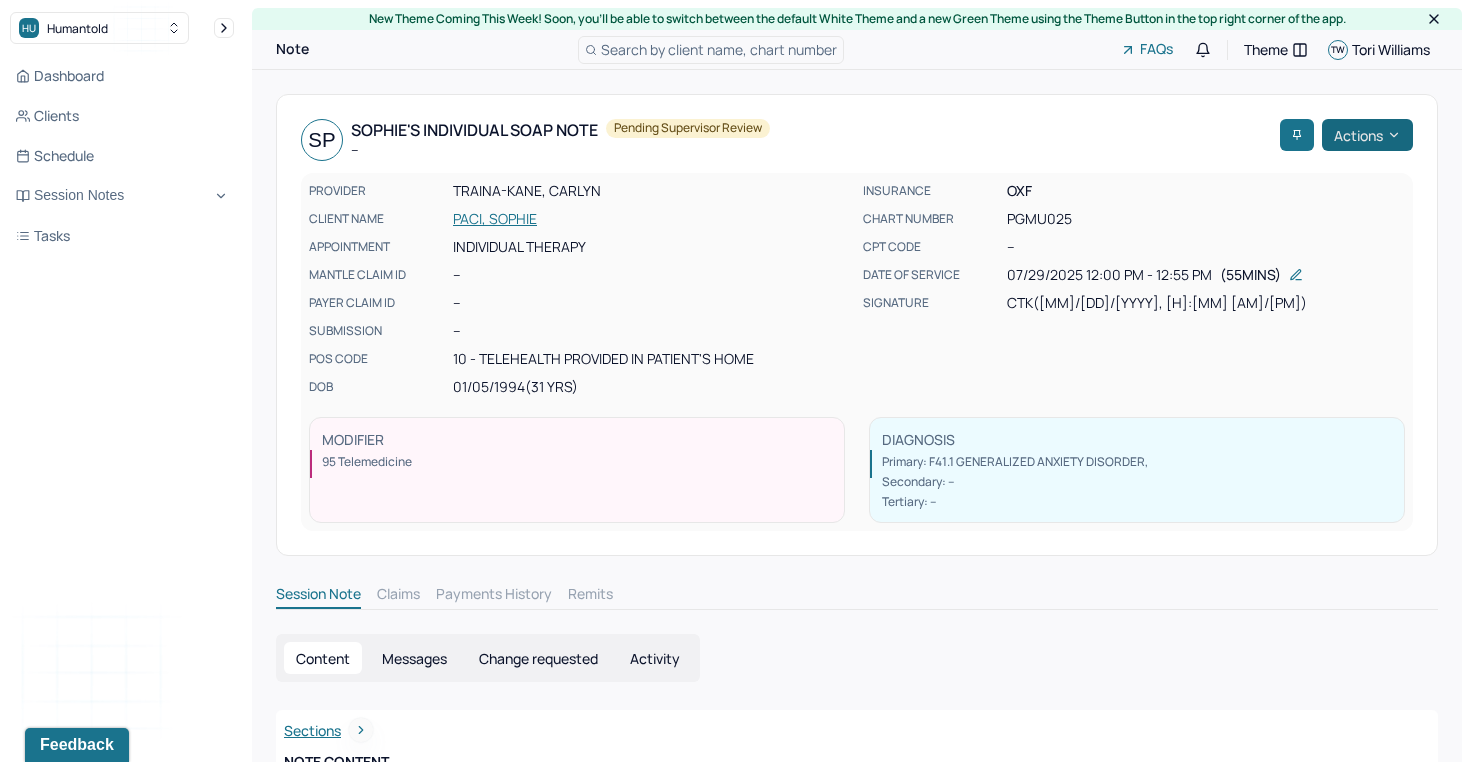click on "Actions" at bounding box center [1367, 135] 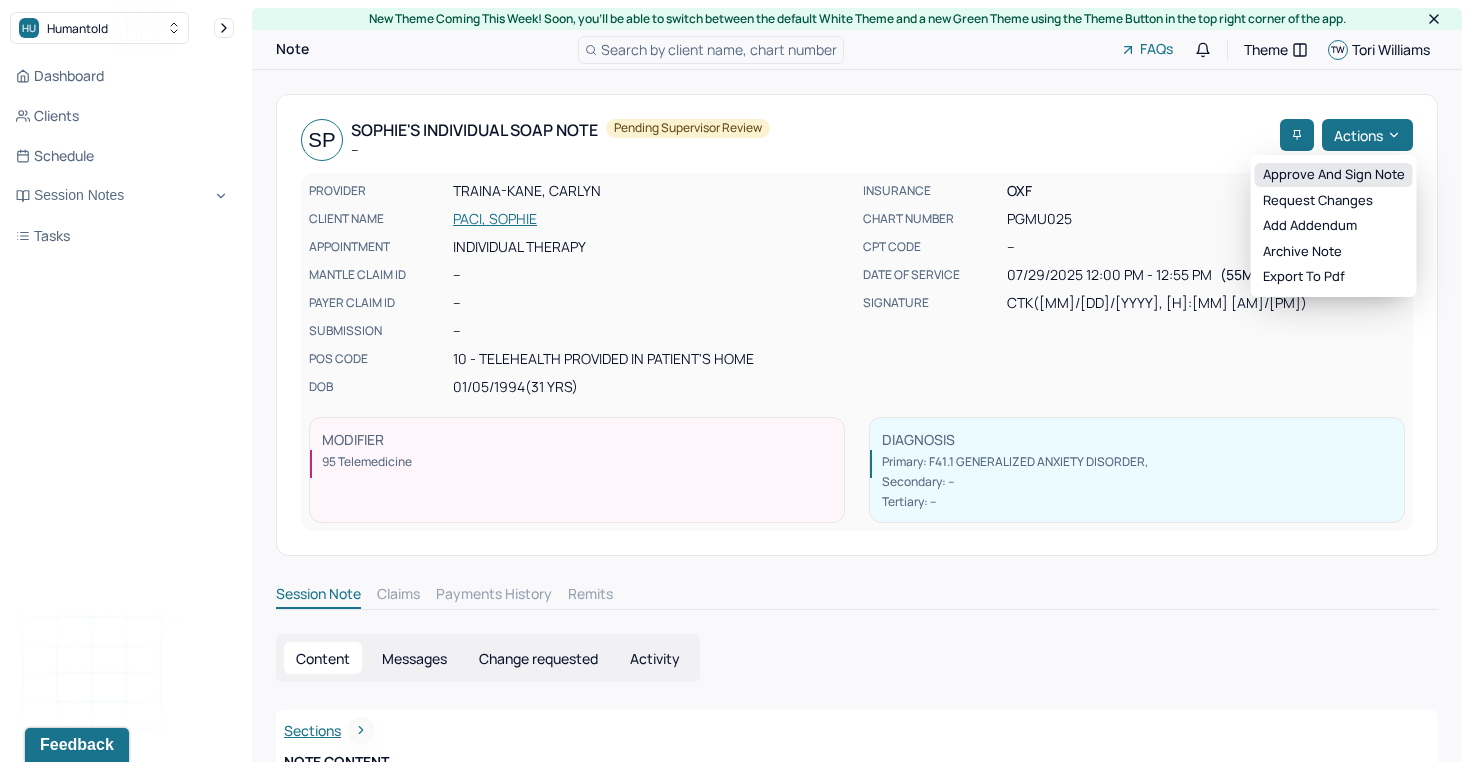 click on "Approve and sign note" at bounding box center [1334, 175] 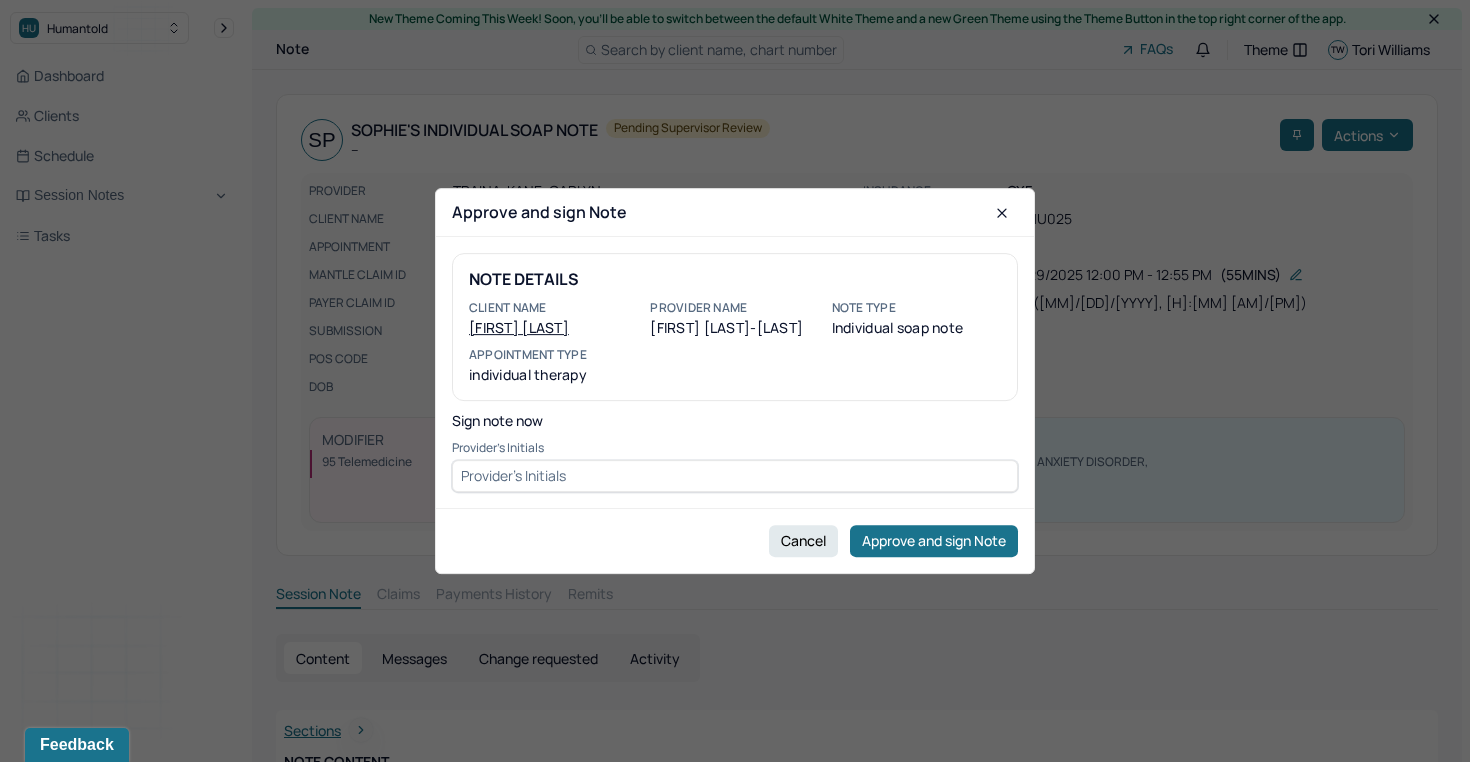 click at bounding box center (735, 476) 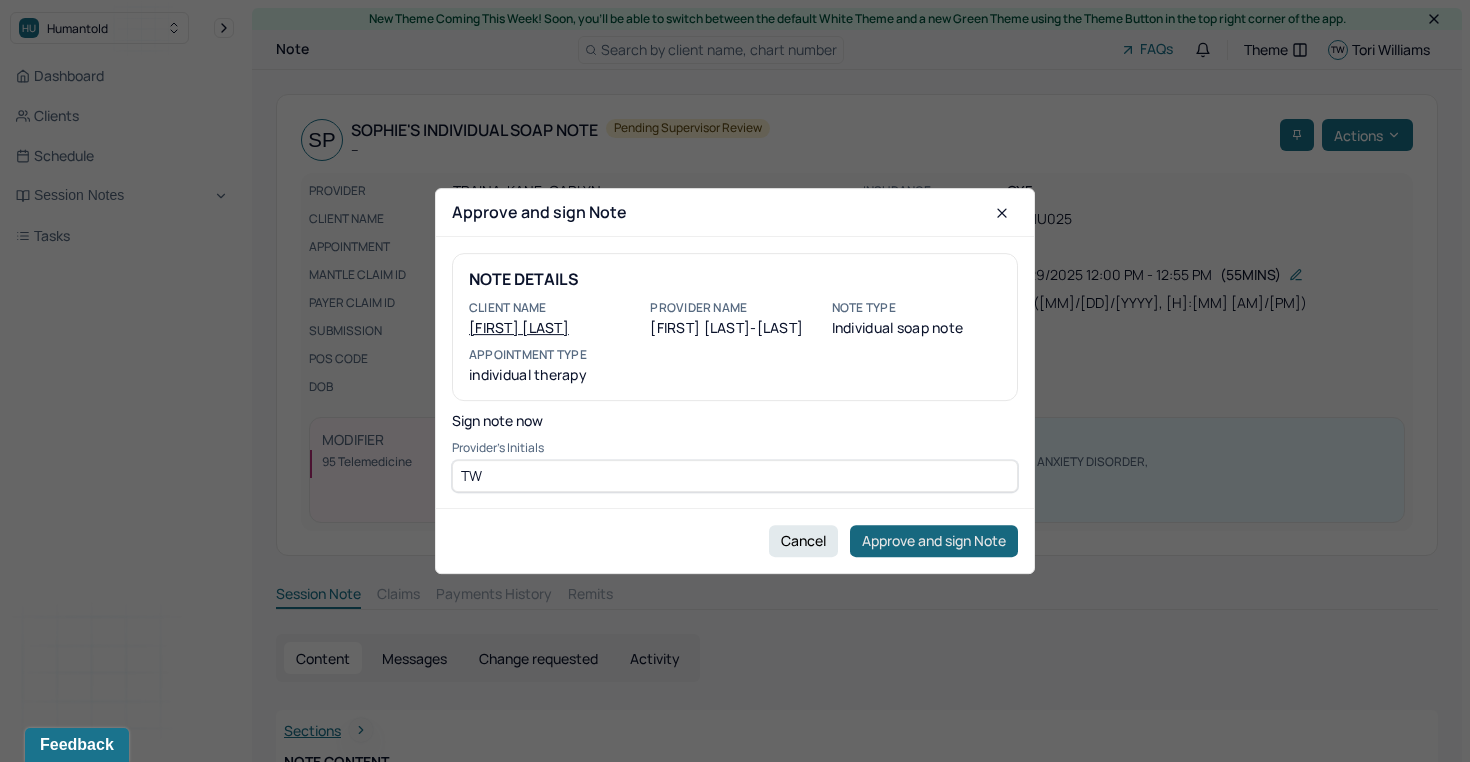 type on "TW" 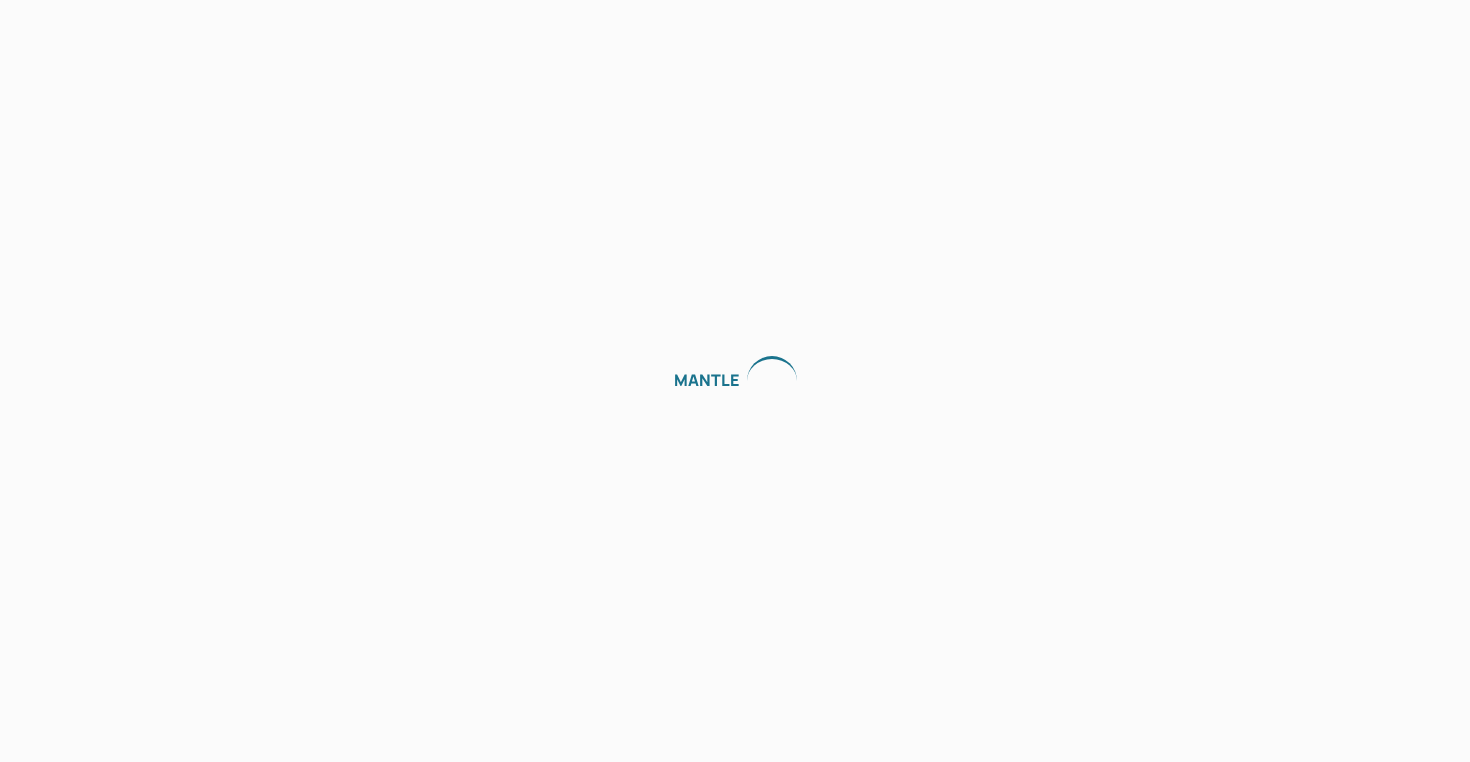scroll, scrollTop: 0, scrollLeft: 0, axis: both 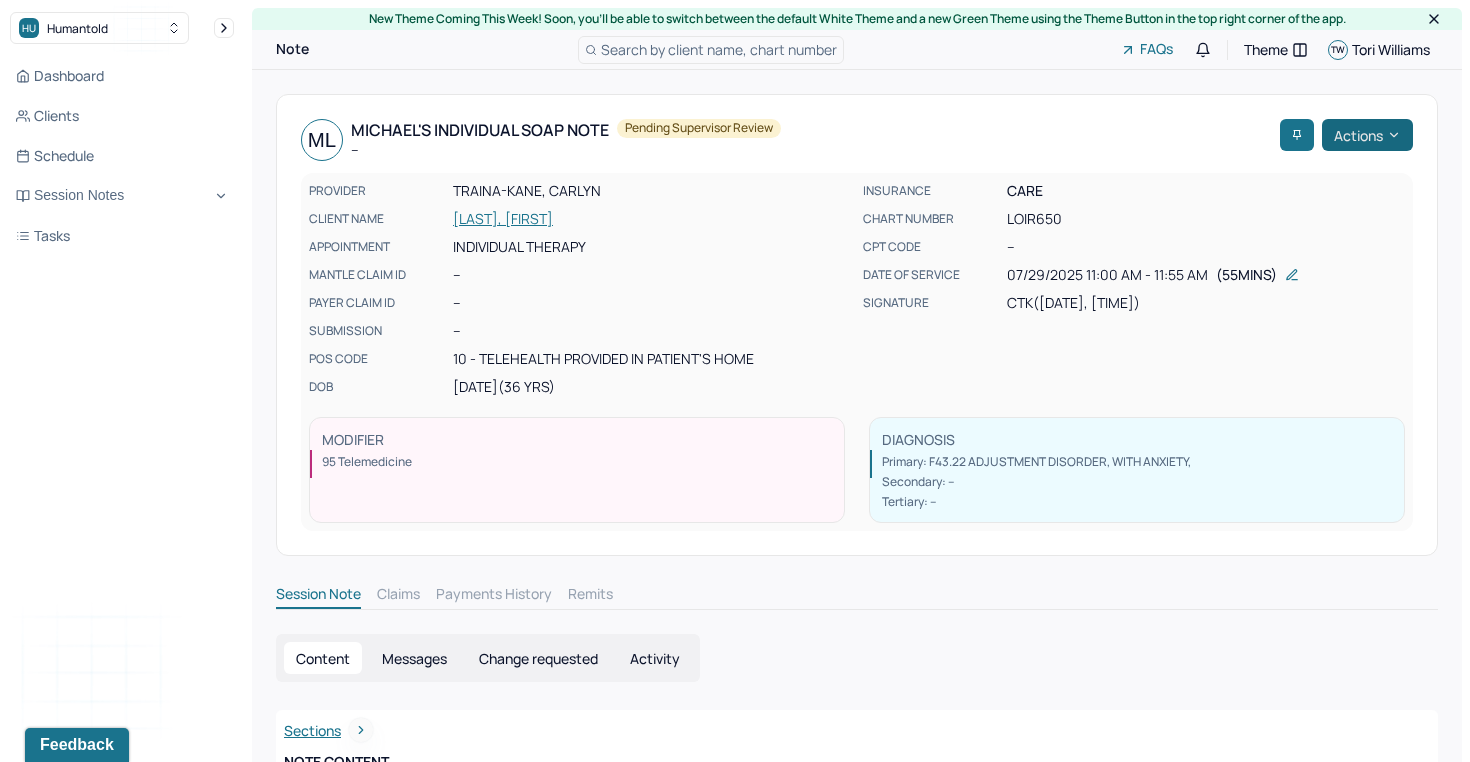 click 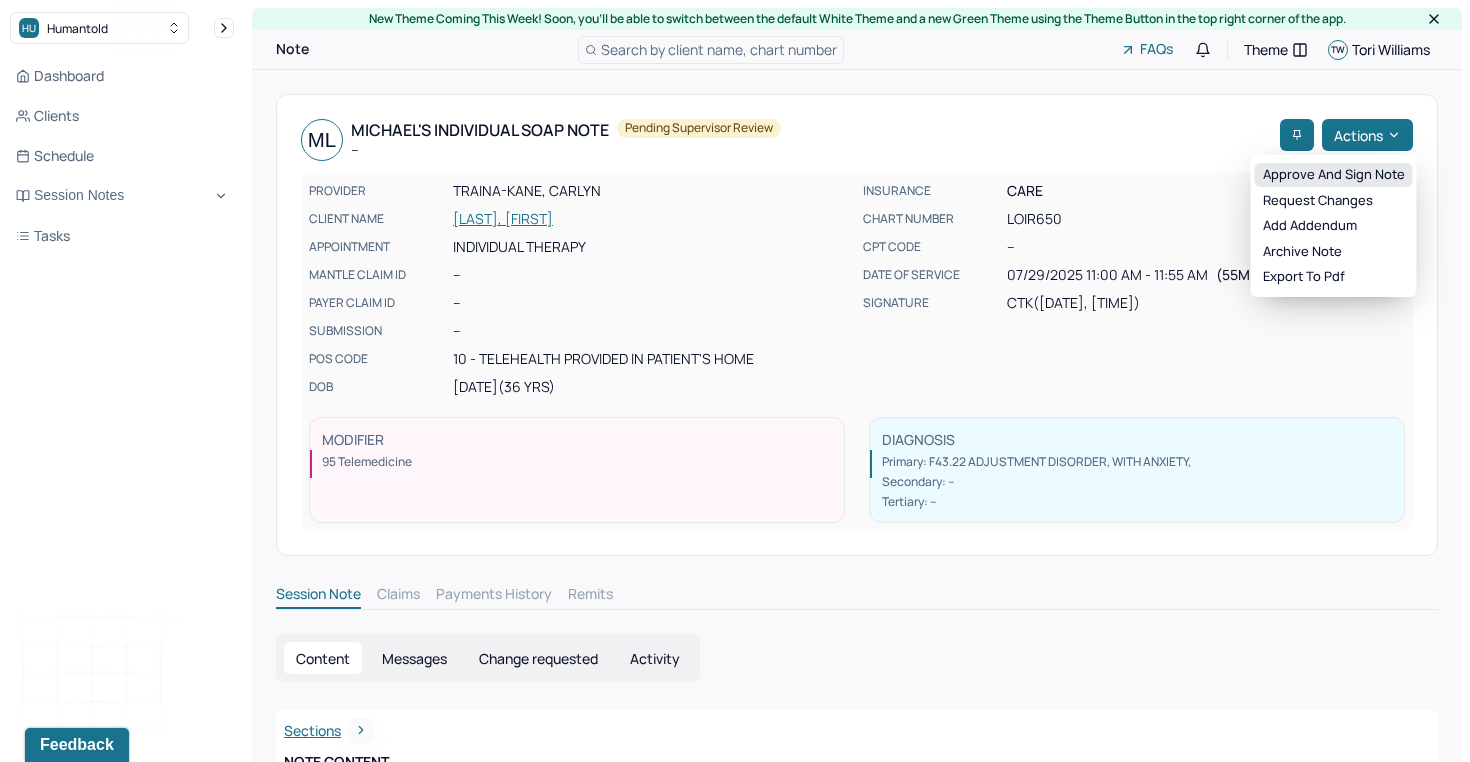 click on "Approve and sign note" at bounding box center (1334, 175) 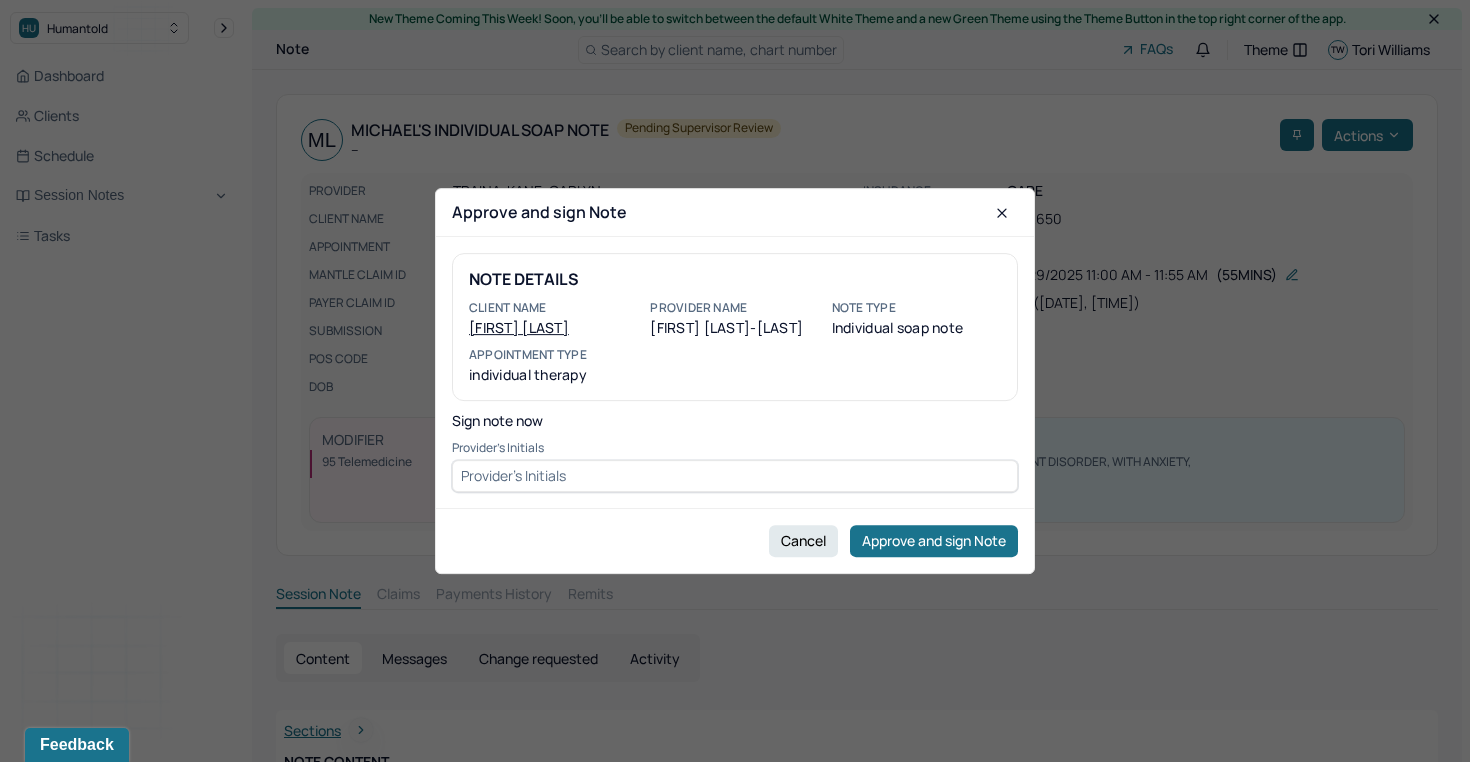 click at bounding box center (735, 476) 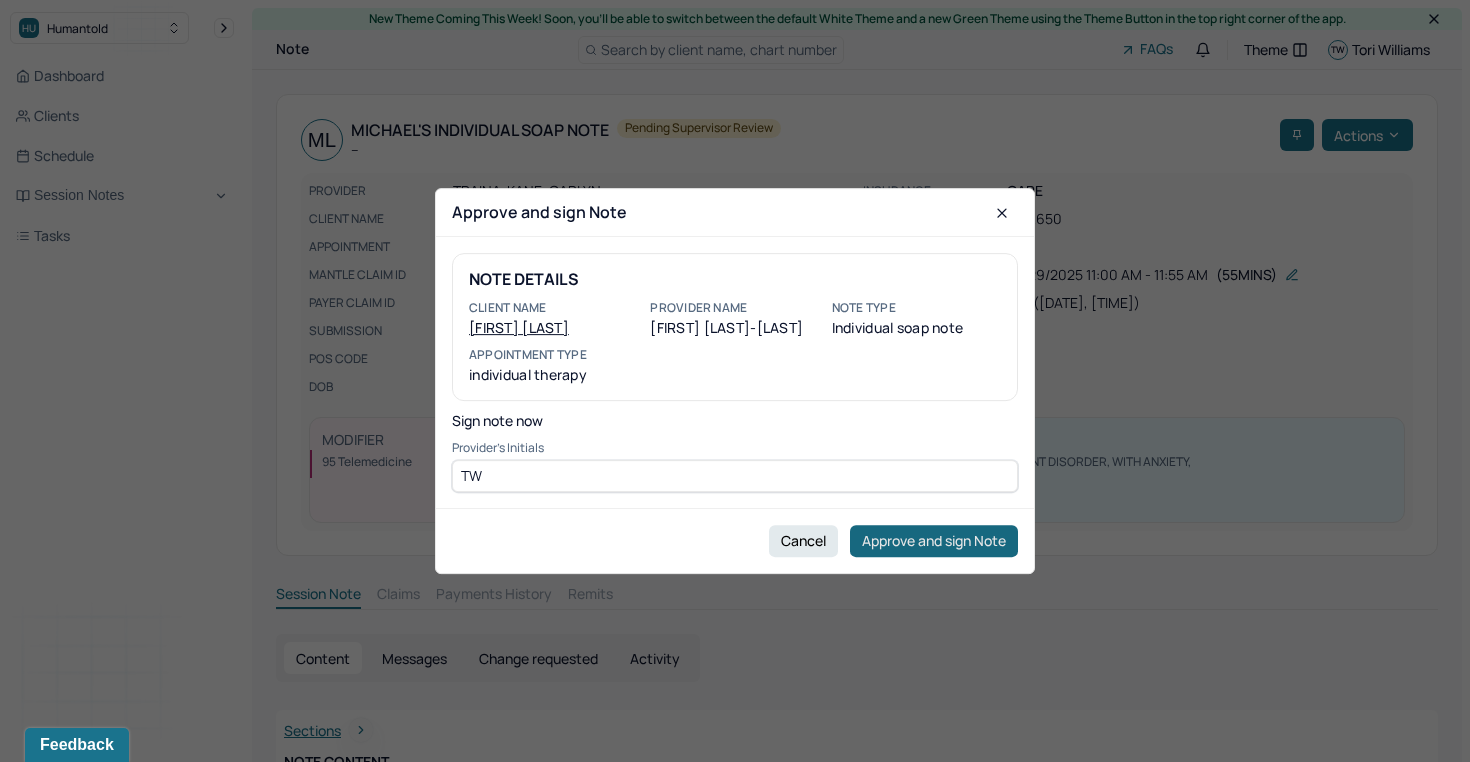type on "TW" 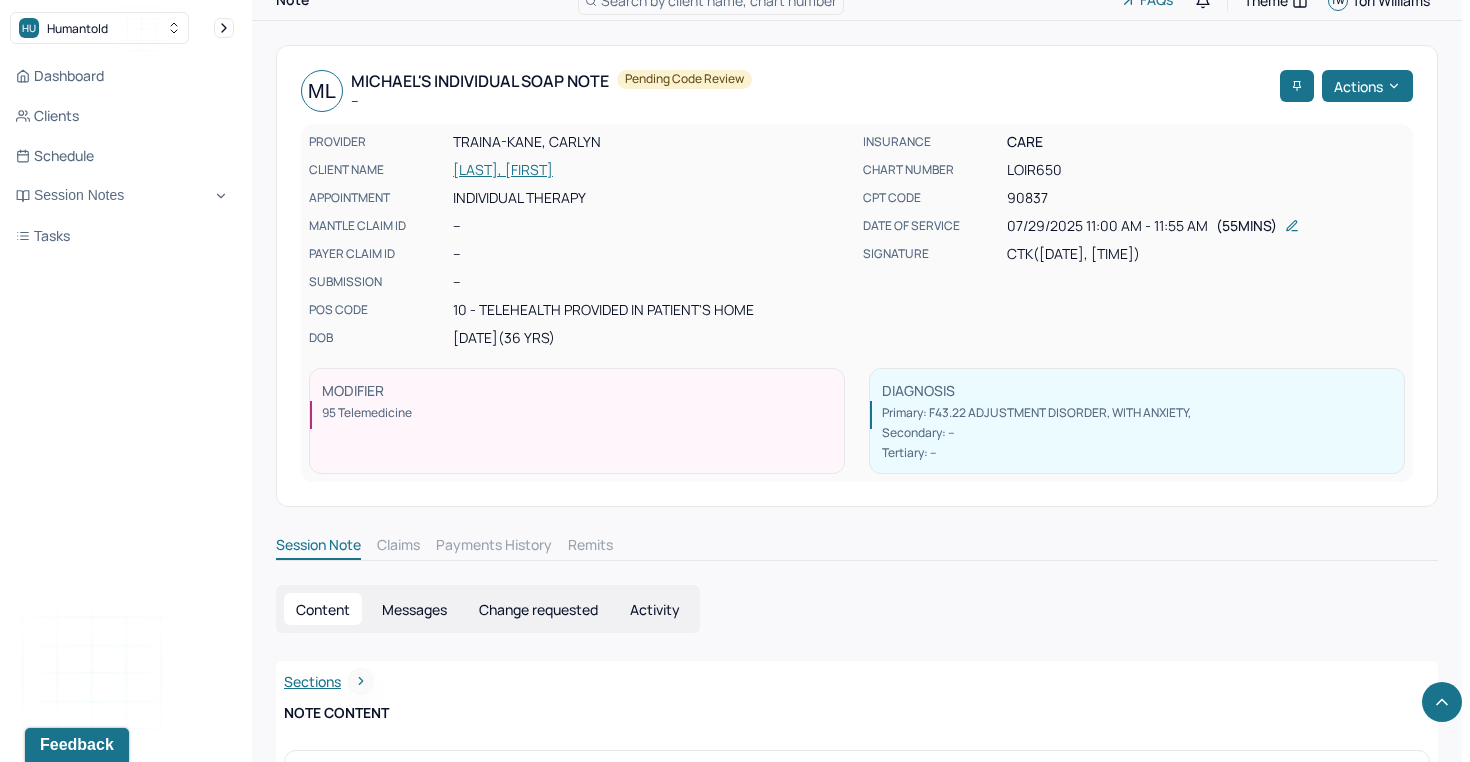 scroll, scrollTop: 0, scrollLeft: 0, axis: both 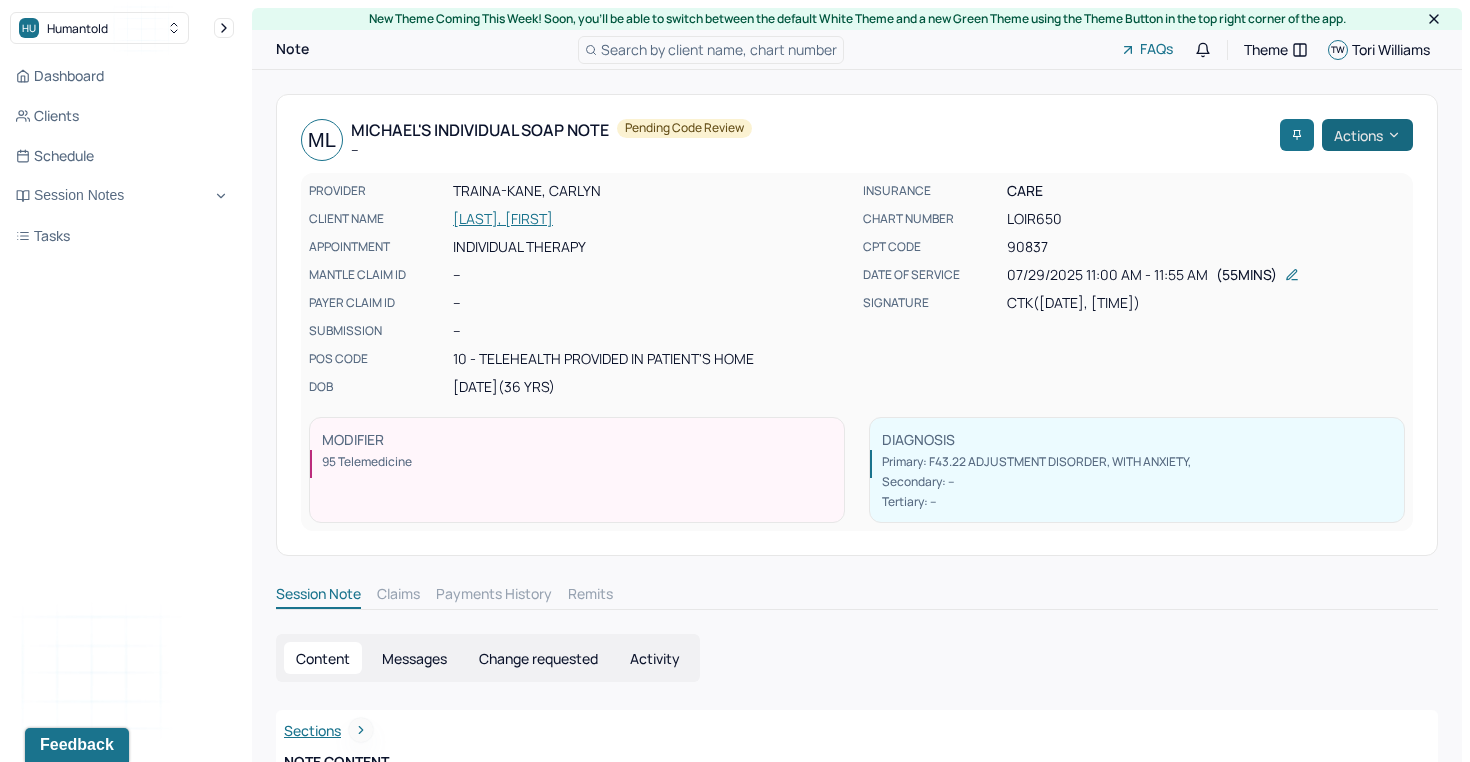 click on "Actions" at bounding box center [1367, 135] 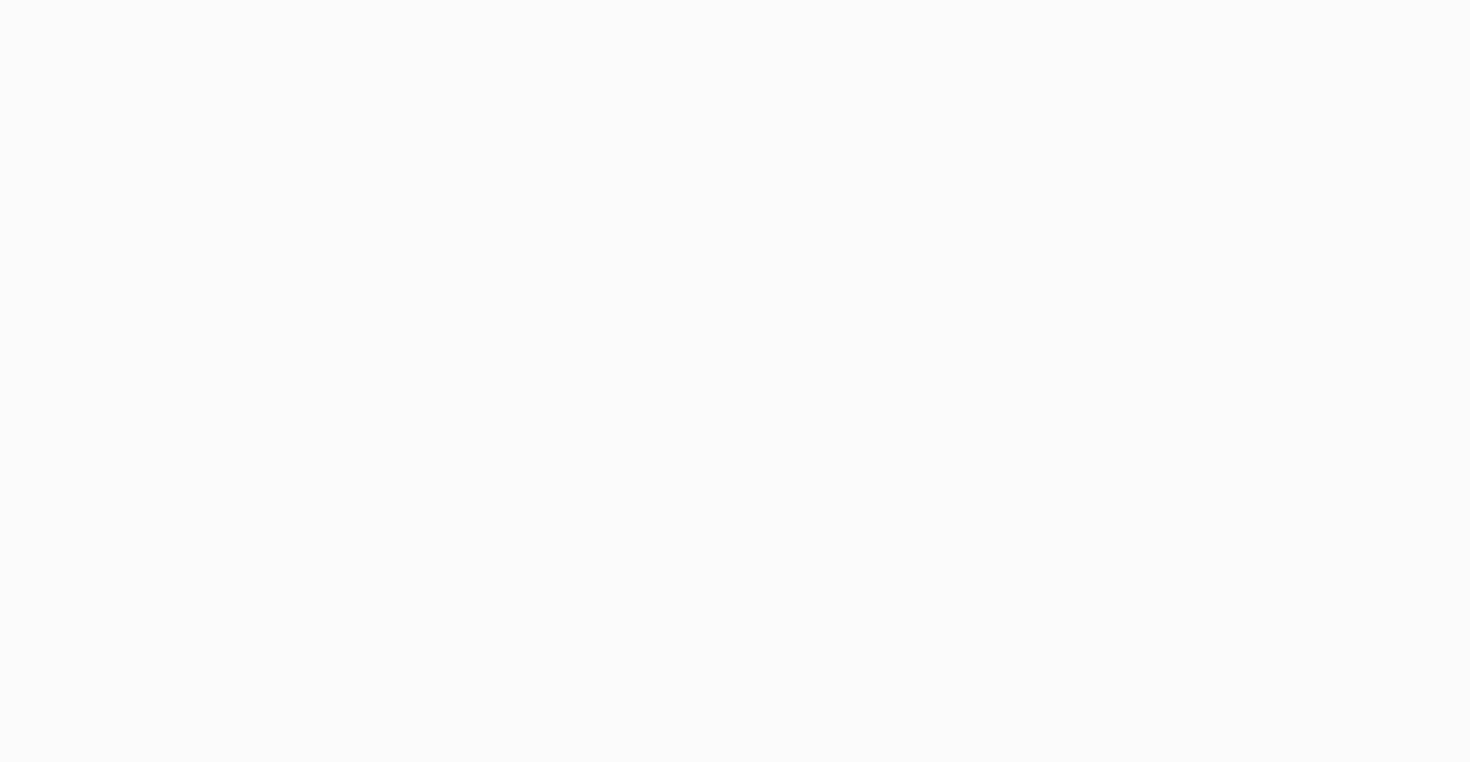 scroll, scrollTop: 0, scrollLeft: 0, axis: both 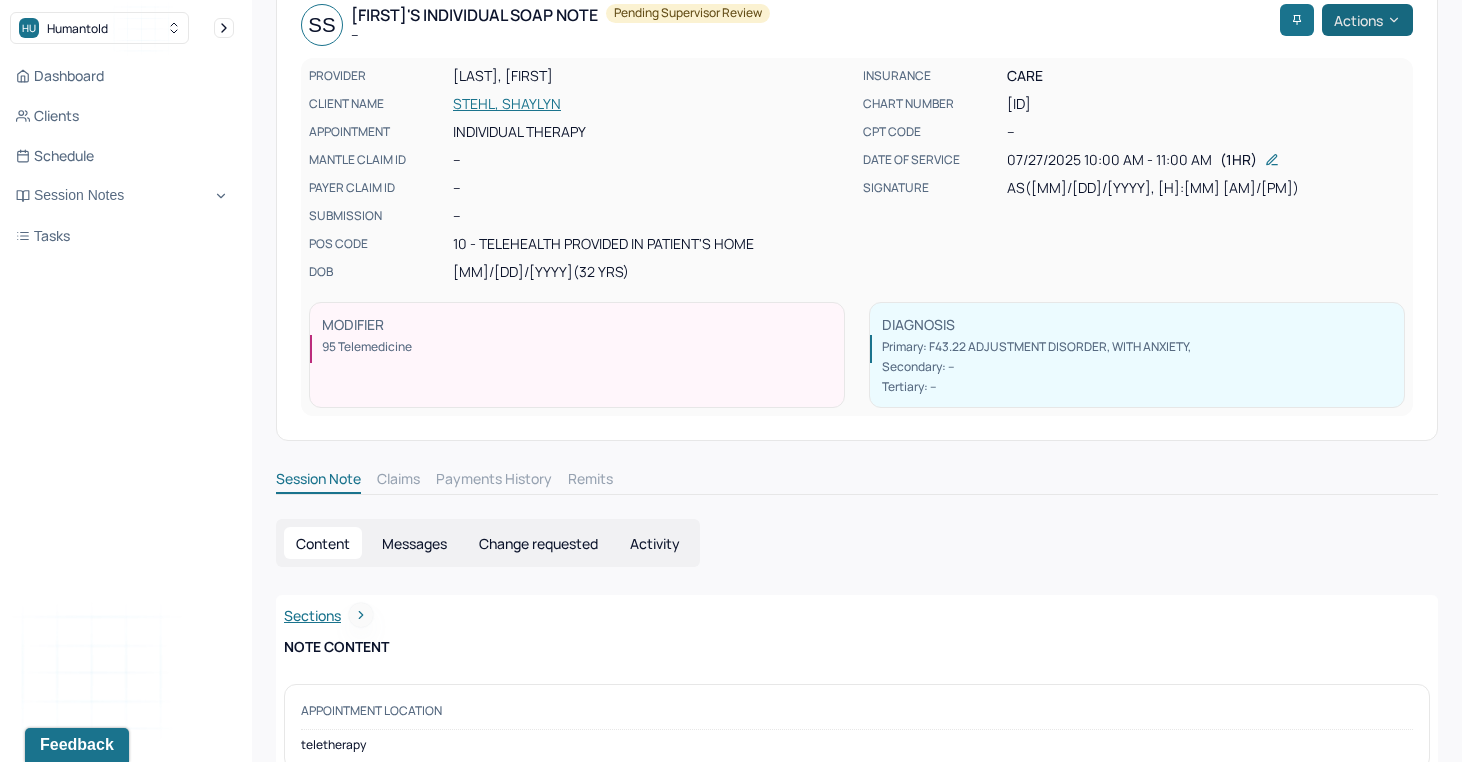 click on "Actions" at bounding box center (1367, 20) 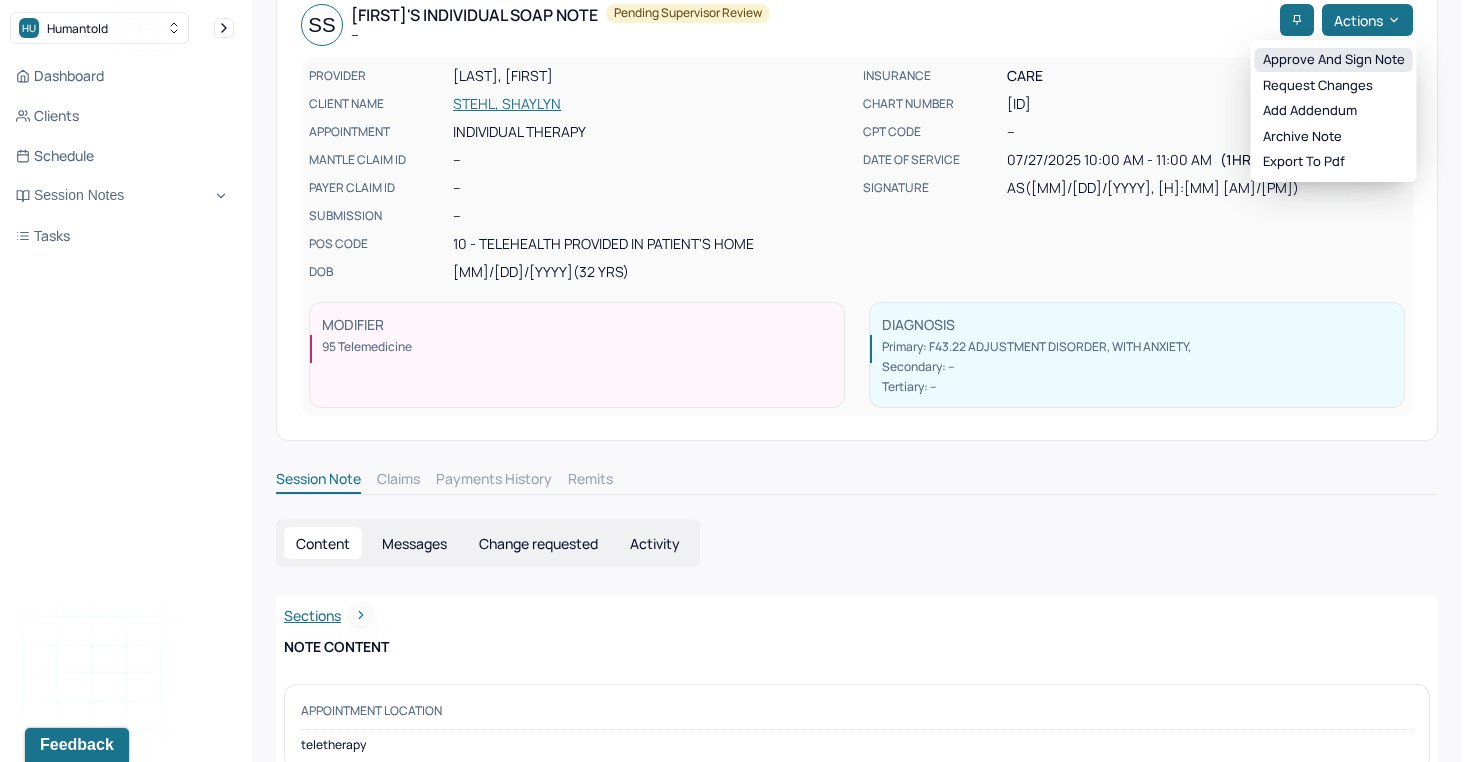 click on "Approve and sign note" at bounding box center (1334, 60) 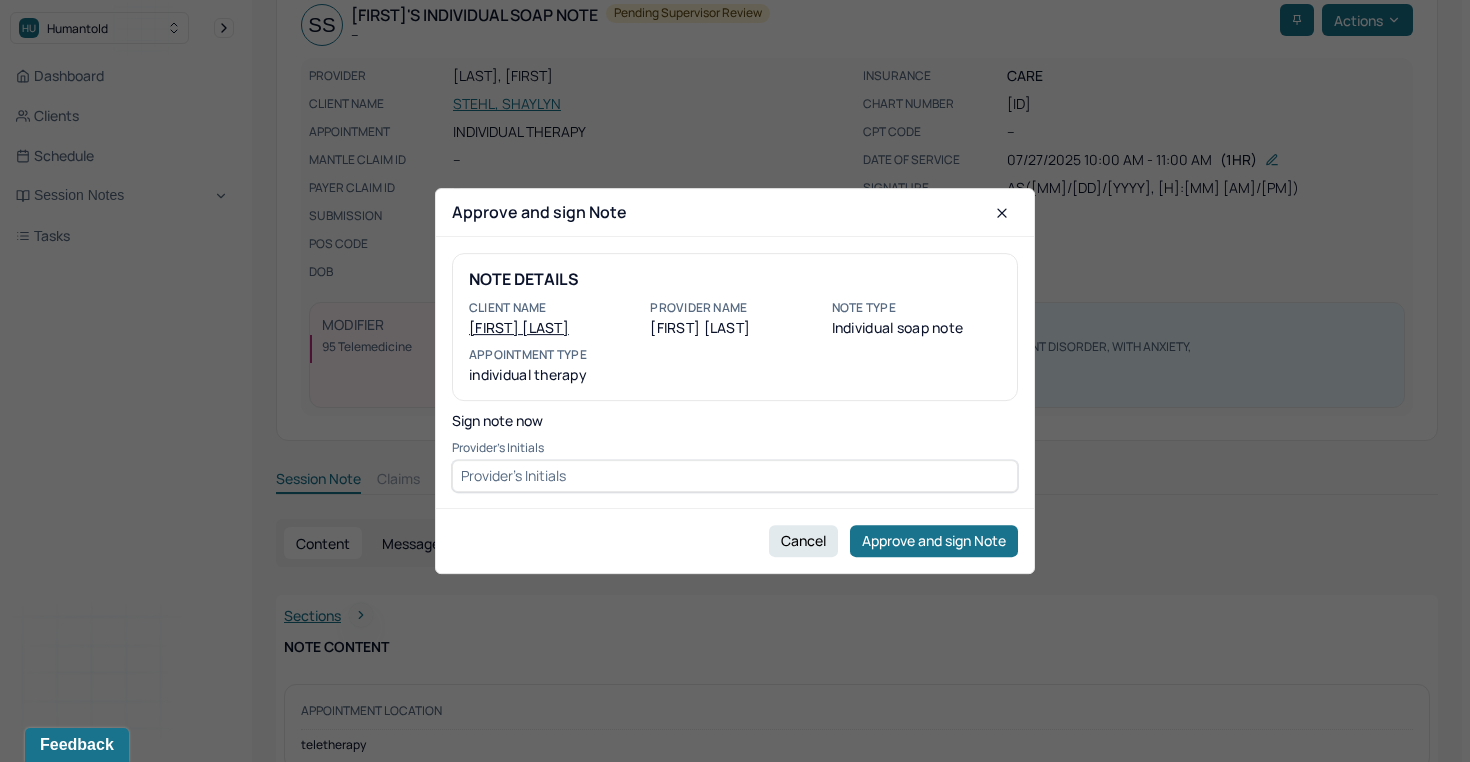click at bounding box center [735, 476] 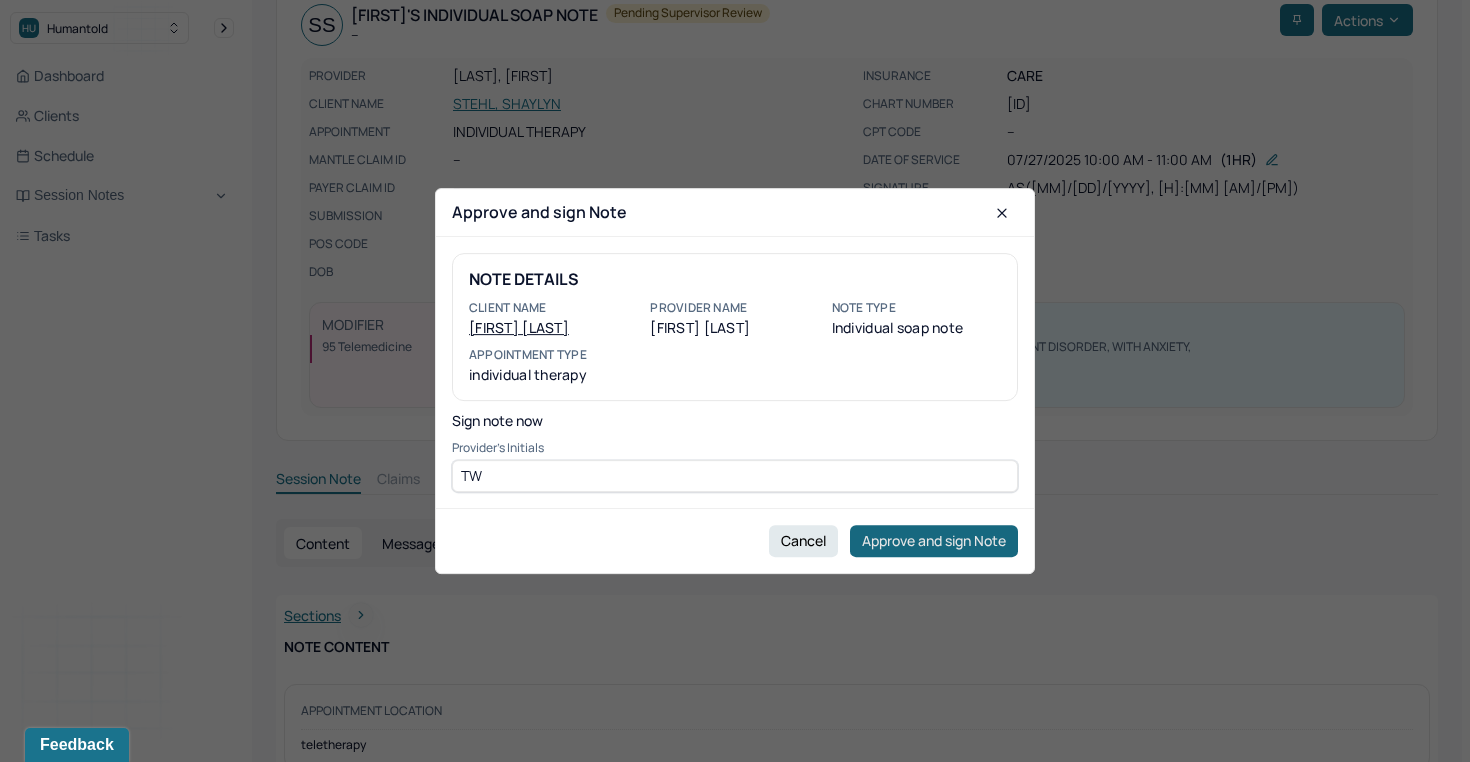 type on "TW" 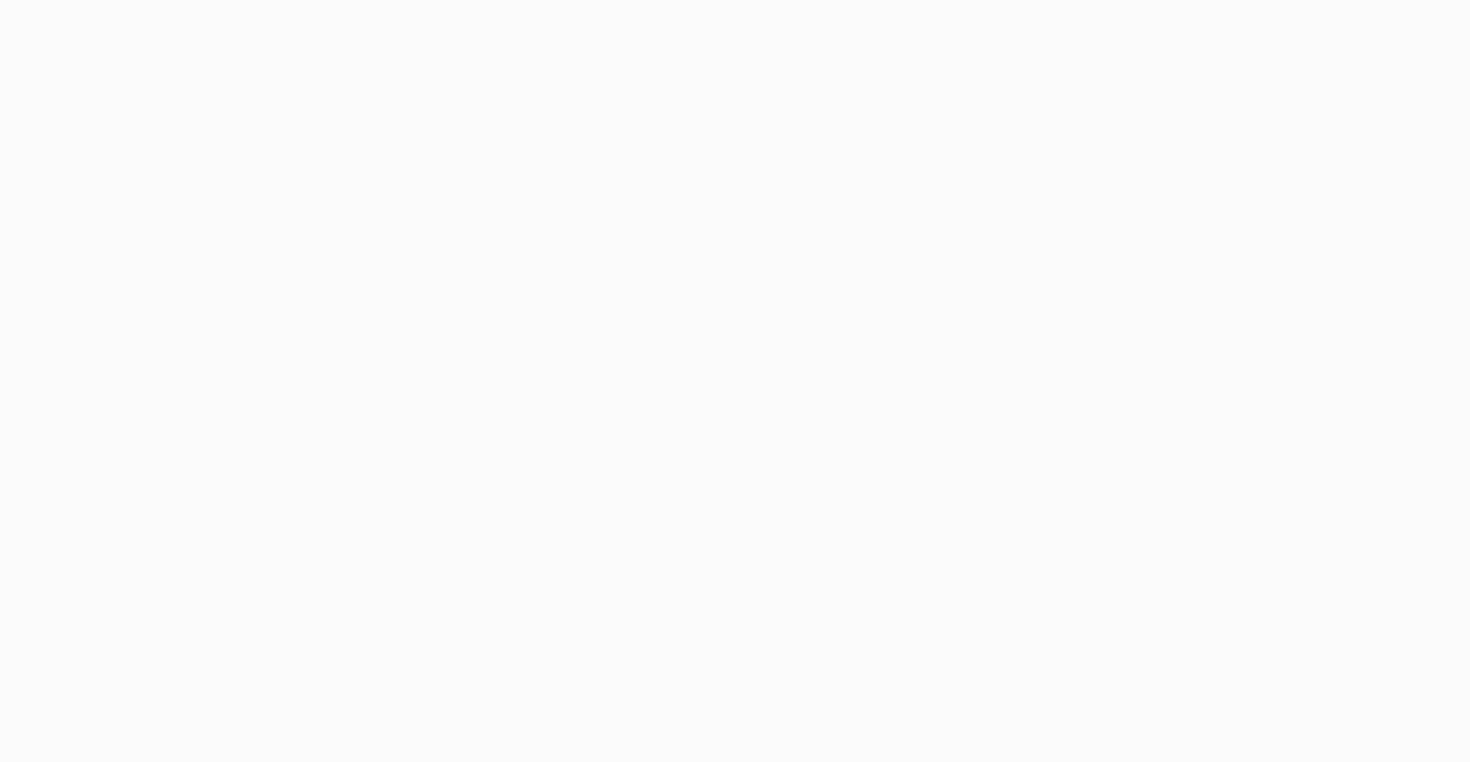 scroll, scrollTop: 0, scrollLeft: 0, axis: both 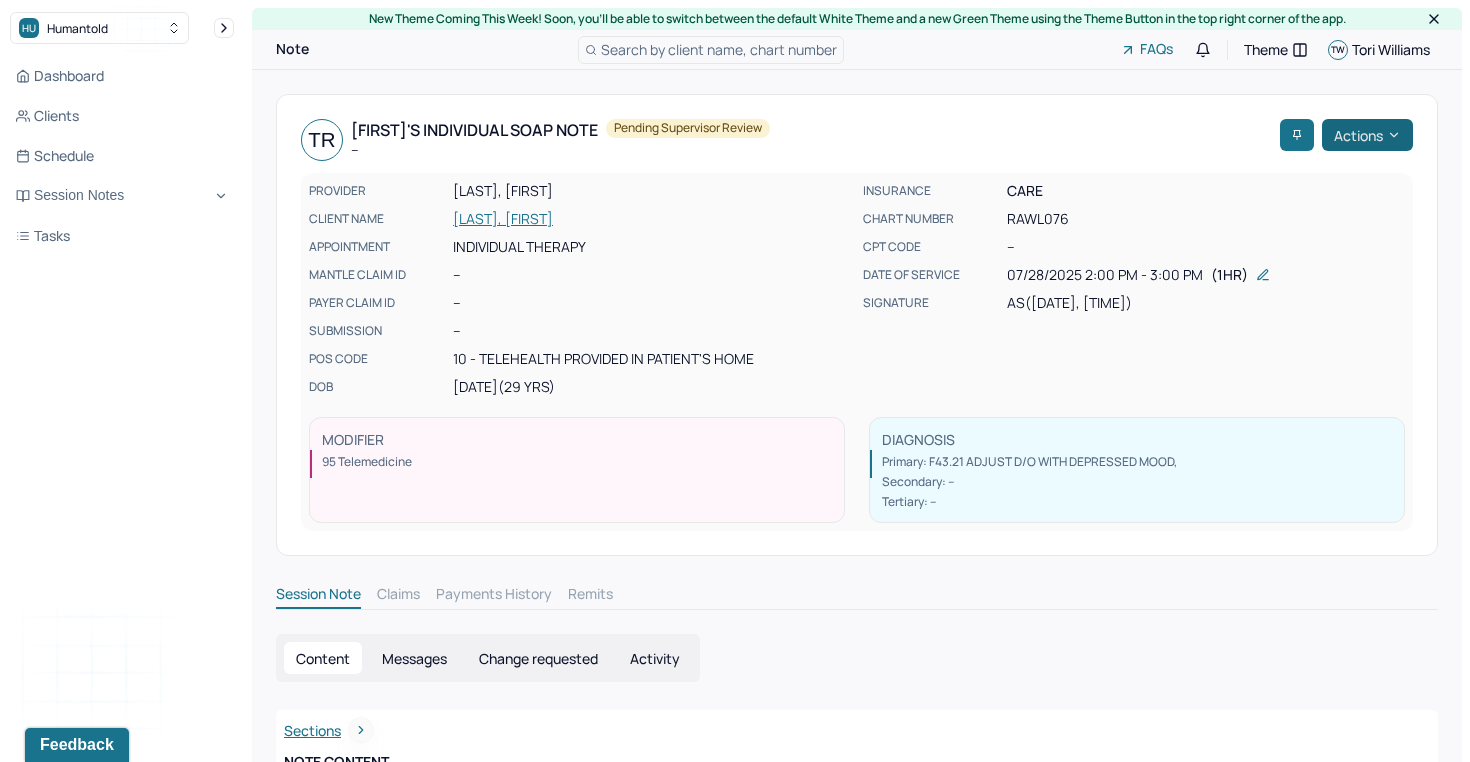 click on "Actions" at bounding box center (1367, 135) 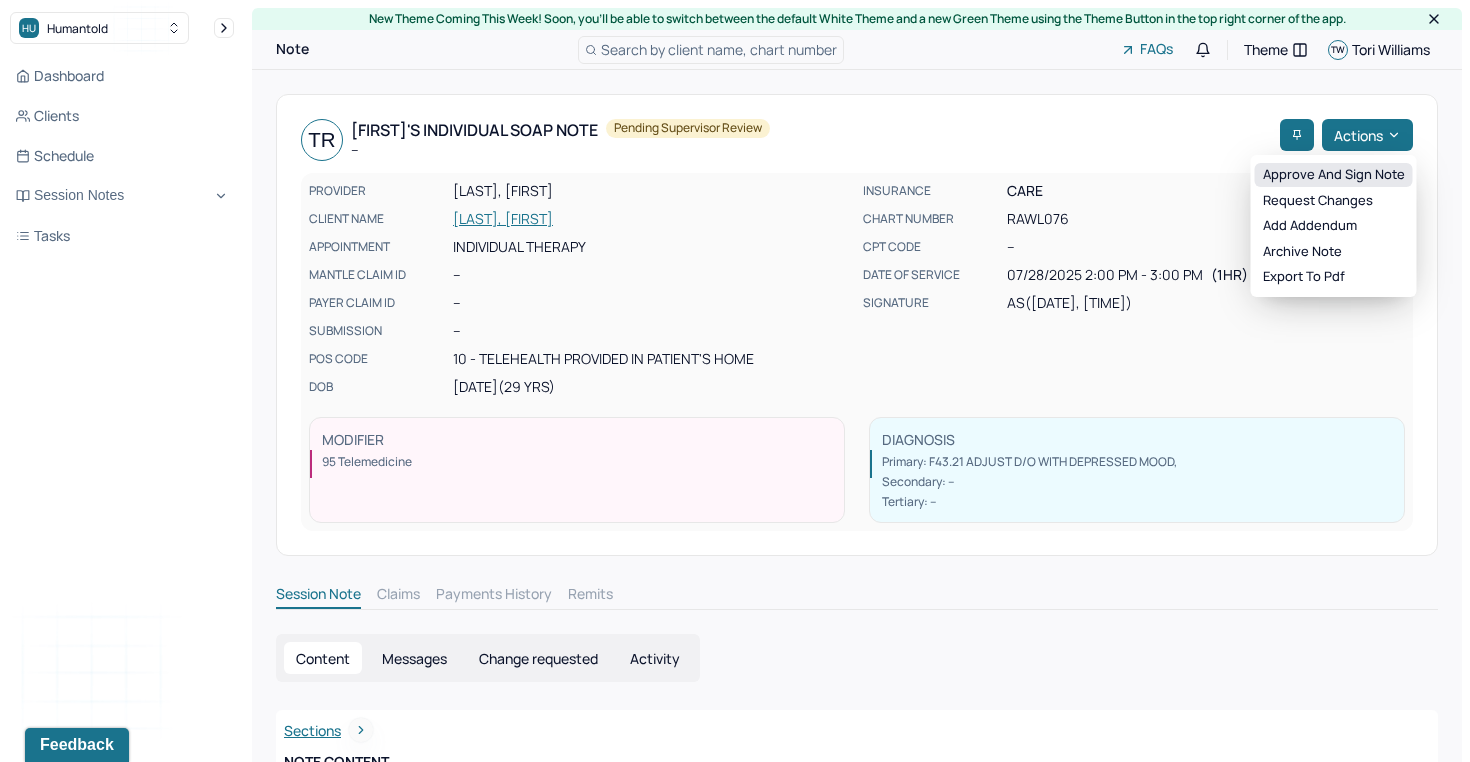 click on "Approve and sign note" at bounding box center [1334, 175] 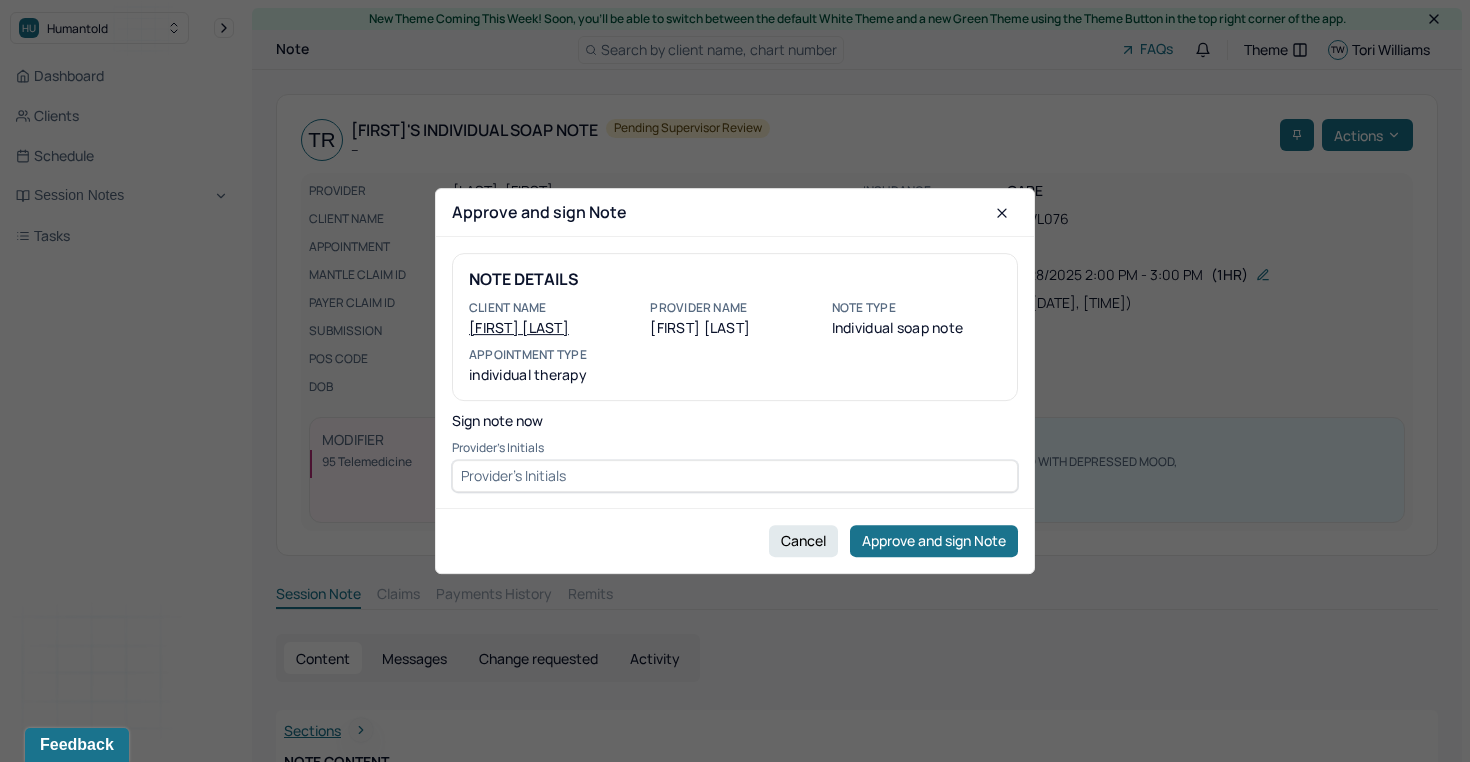 click at bounding box center [735, 476] 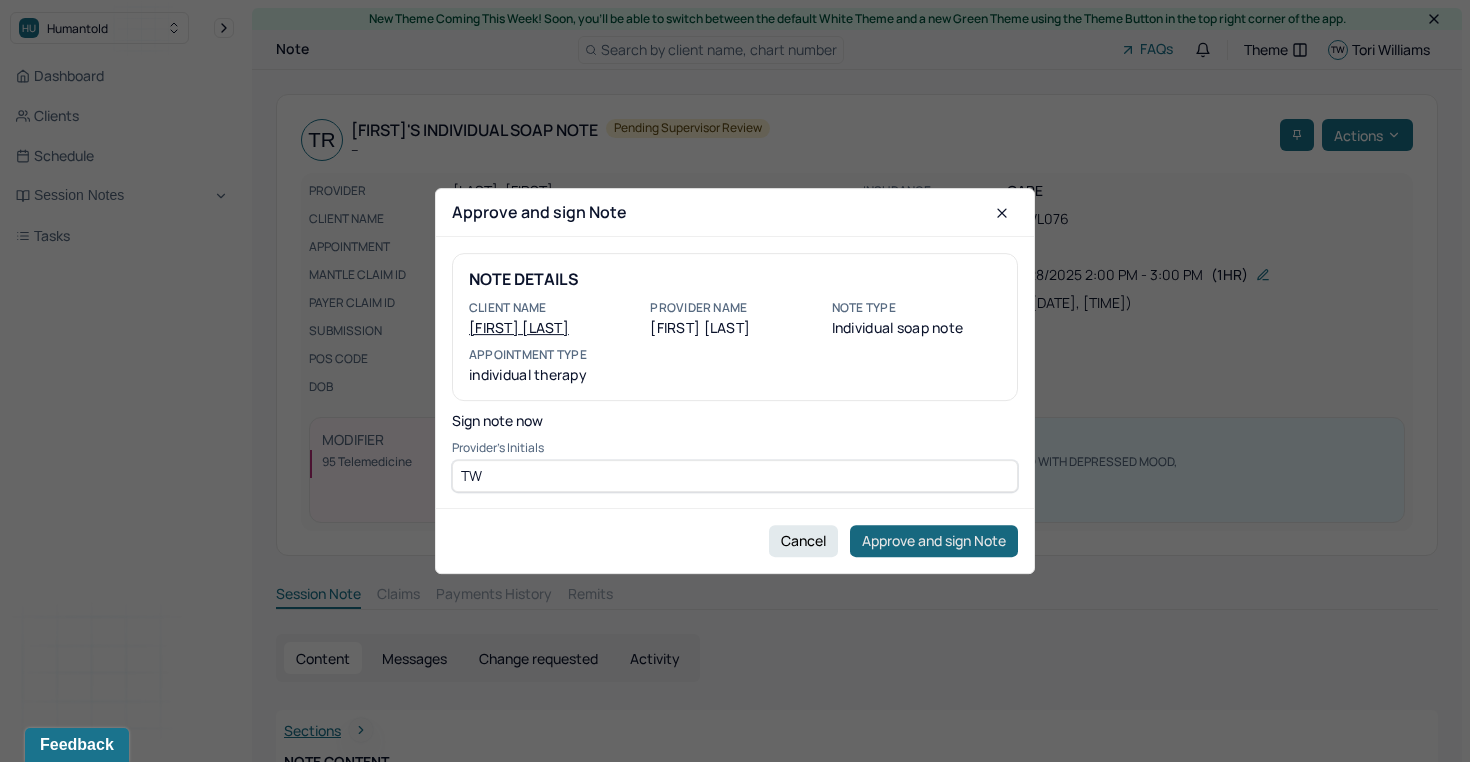 type on "TW" 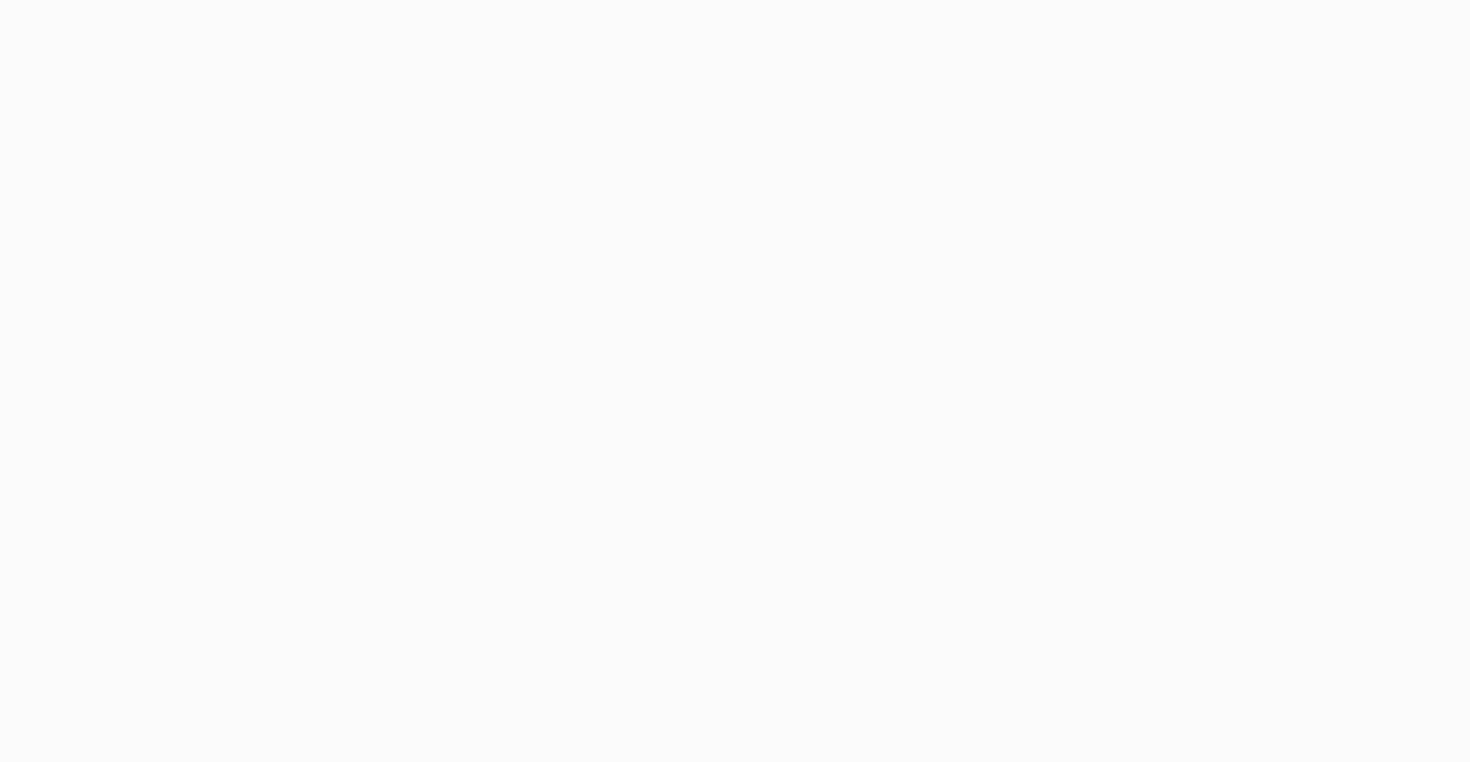 scroll, scrollTop: 0, scrollLeft: 0, axis: both 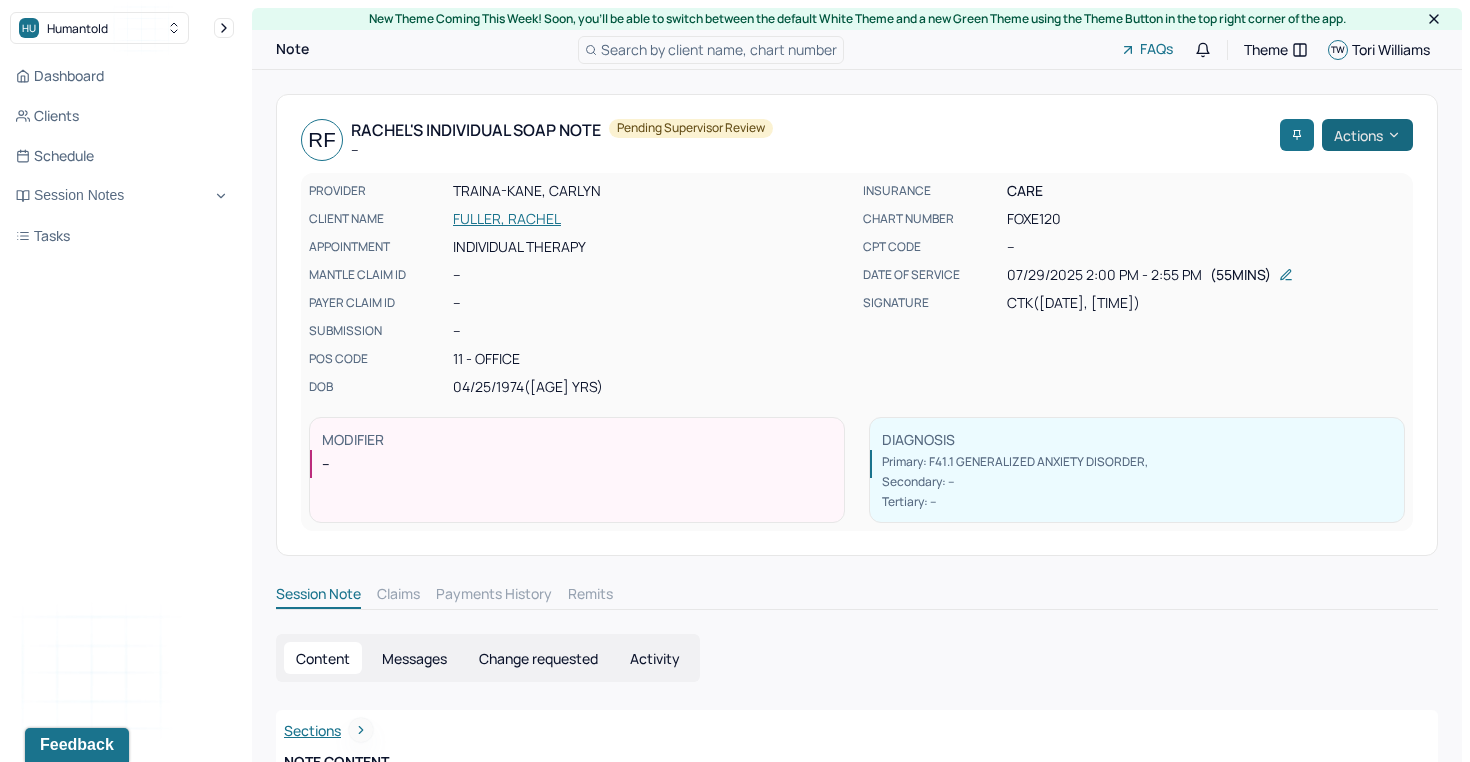 click on "Actions" at bounding box center [1367, 135] 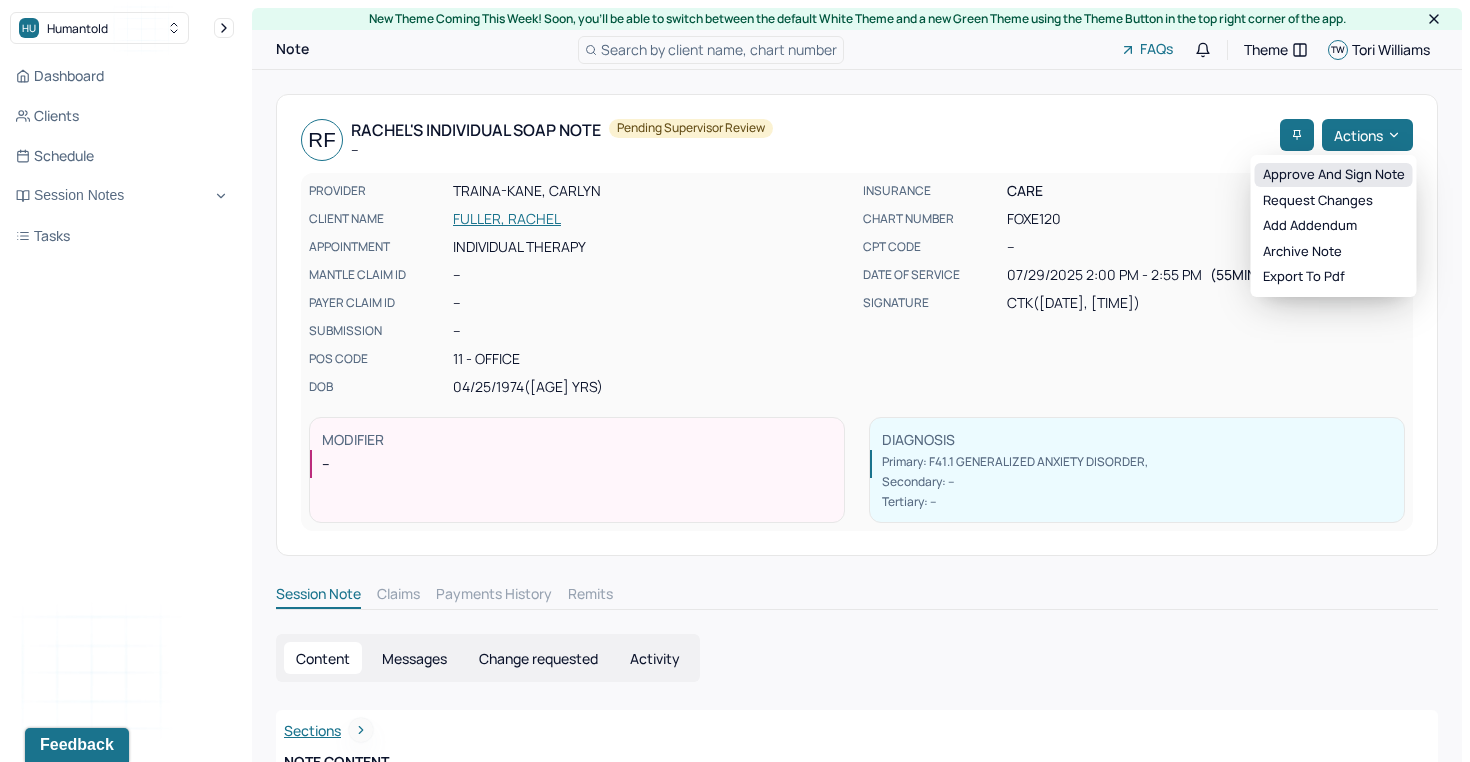click on "Approve and sign note" at bounding box center [1334, 175] 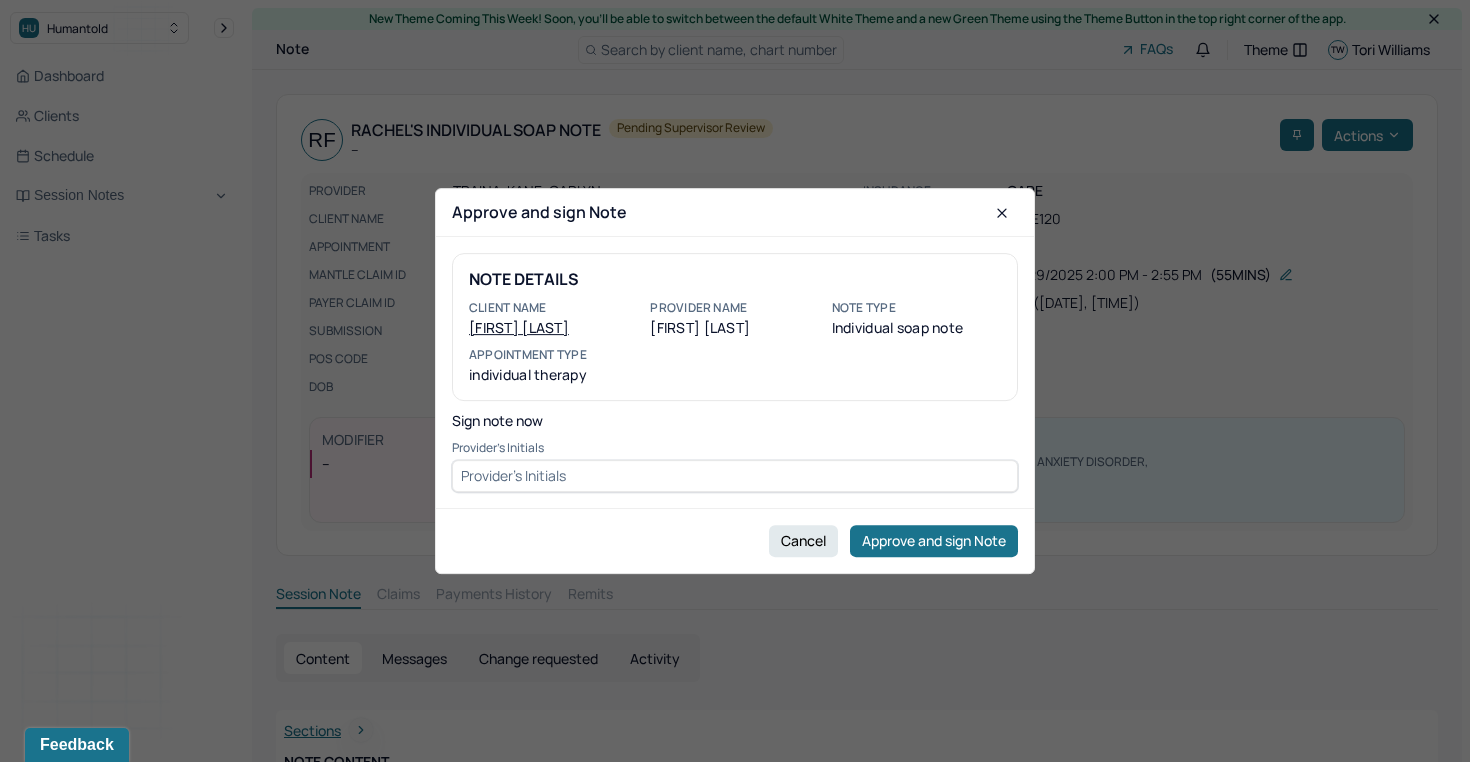 click at bounding box center [735, 476] 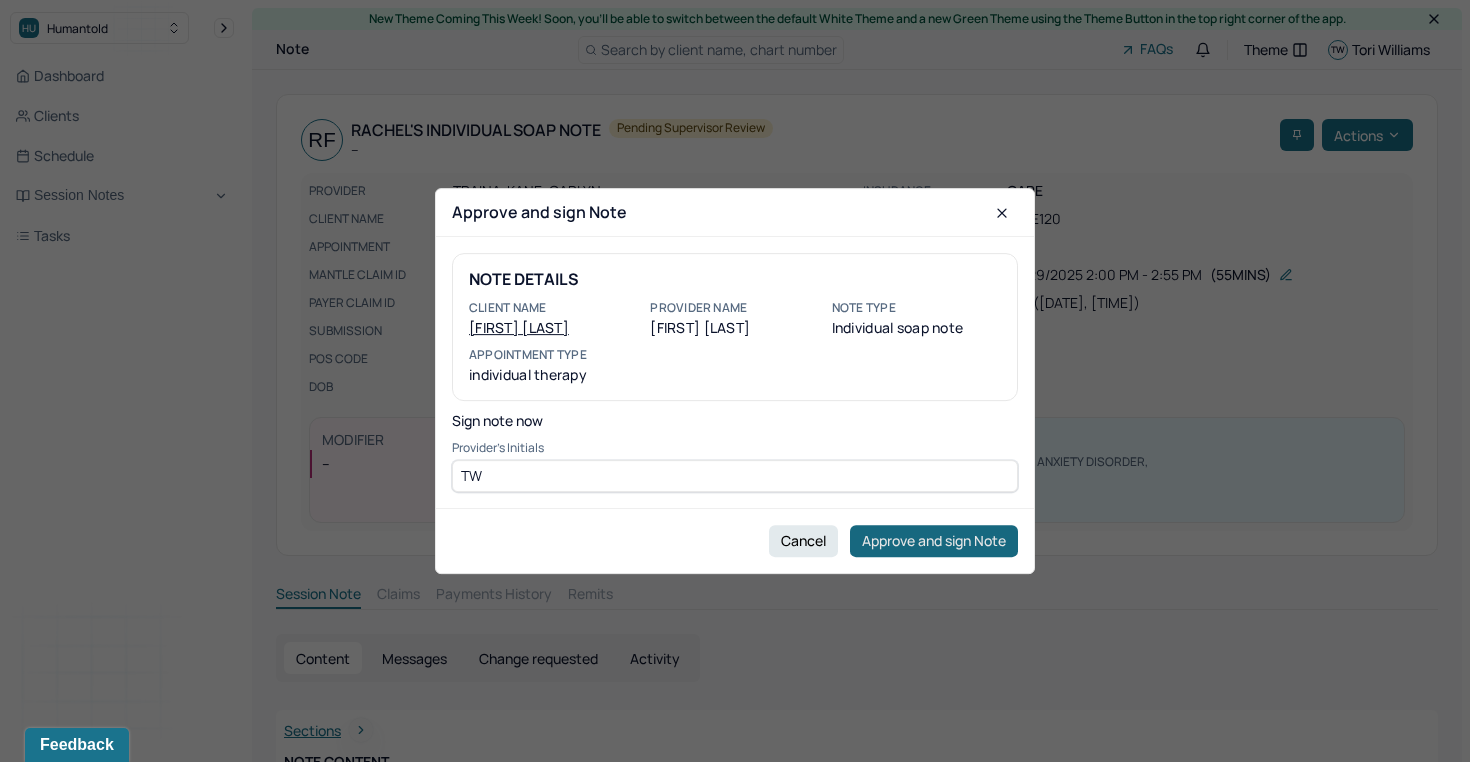type on "TW" 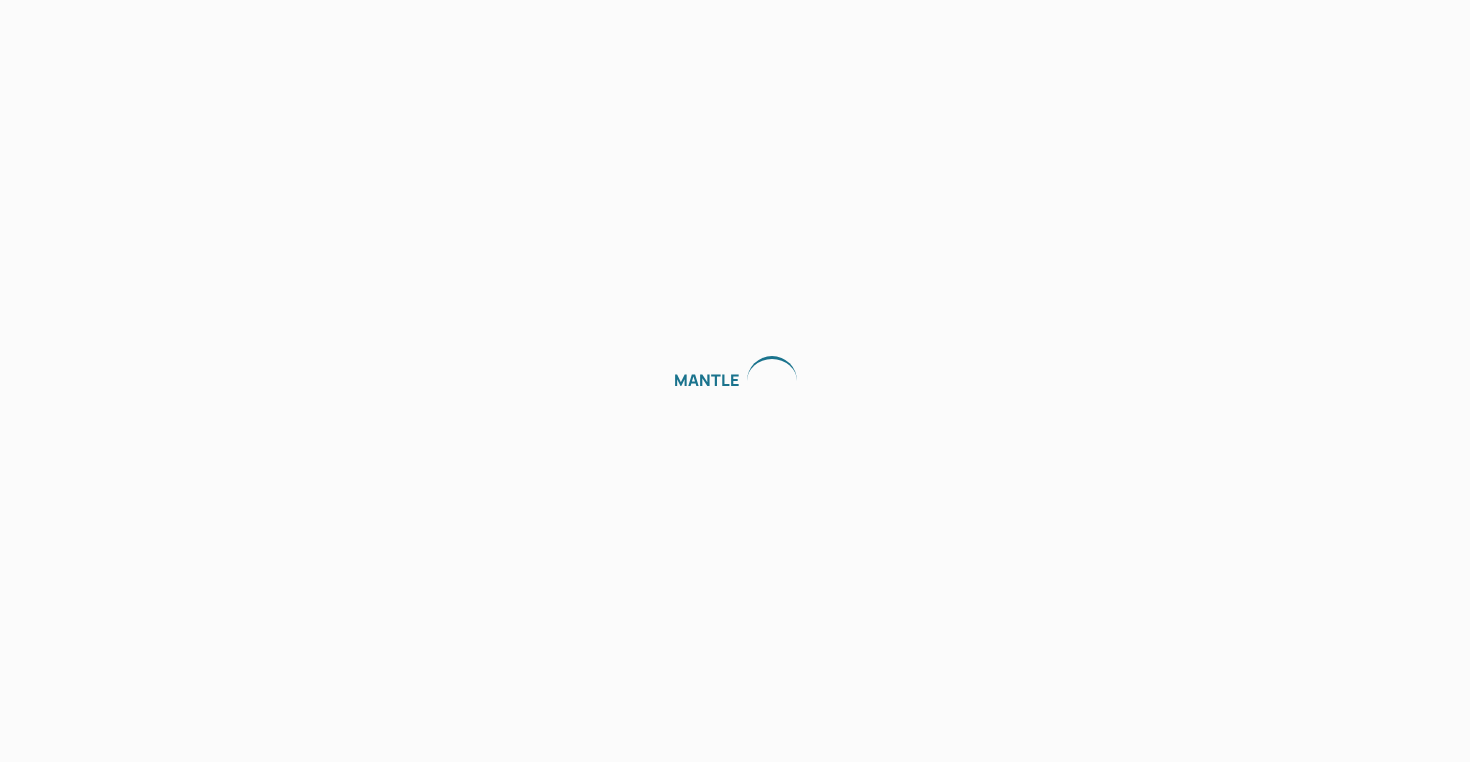 scroll, scrollTop: 0, scrollLeft: 0, axis: both 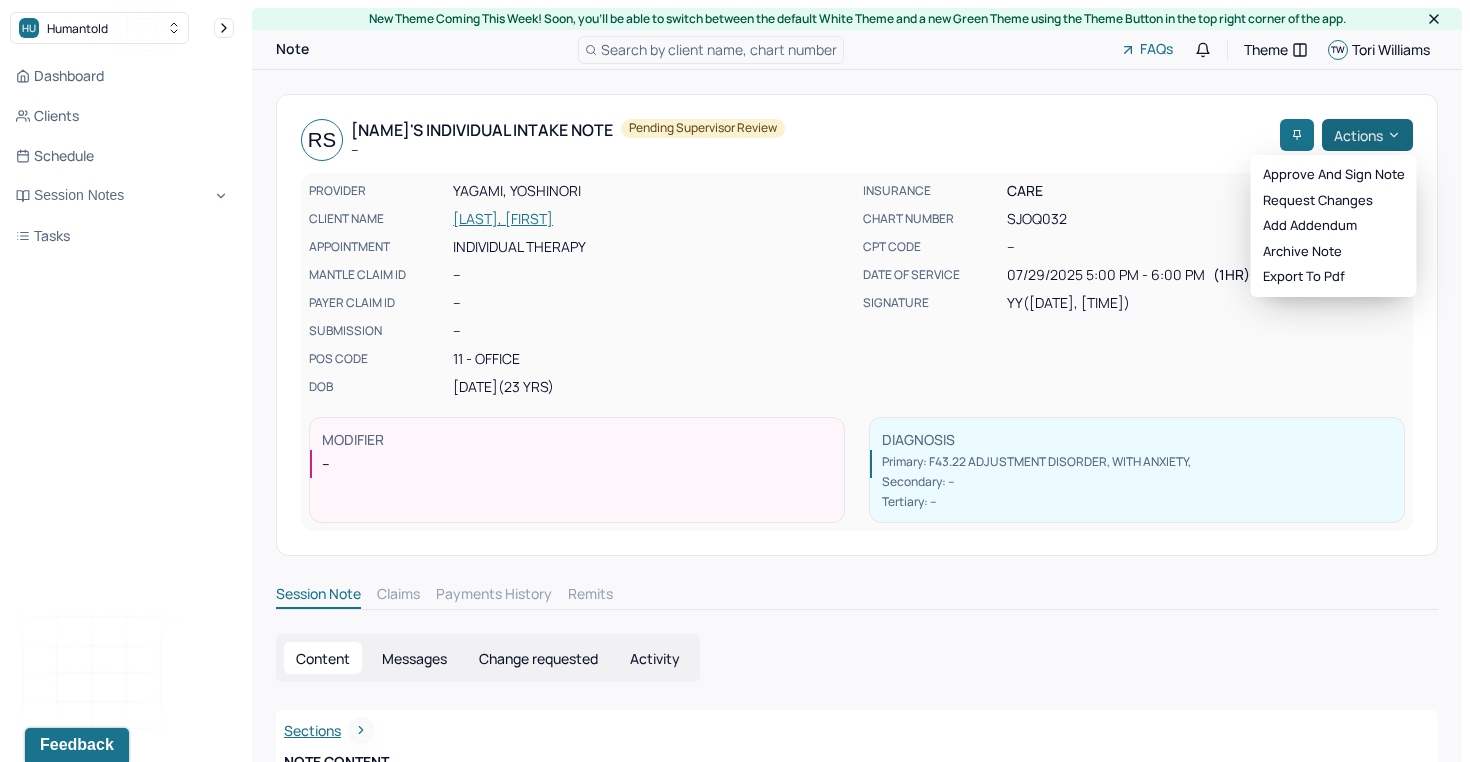 click on "Actions" at bounding box center [1367, 135] 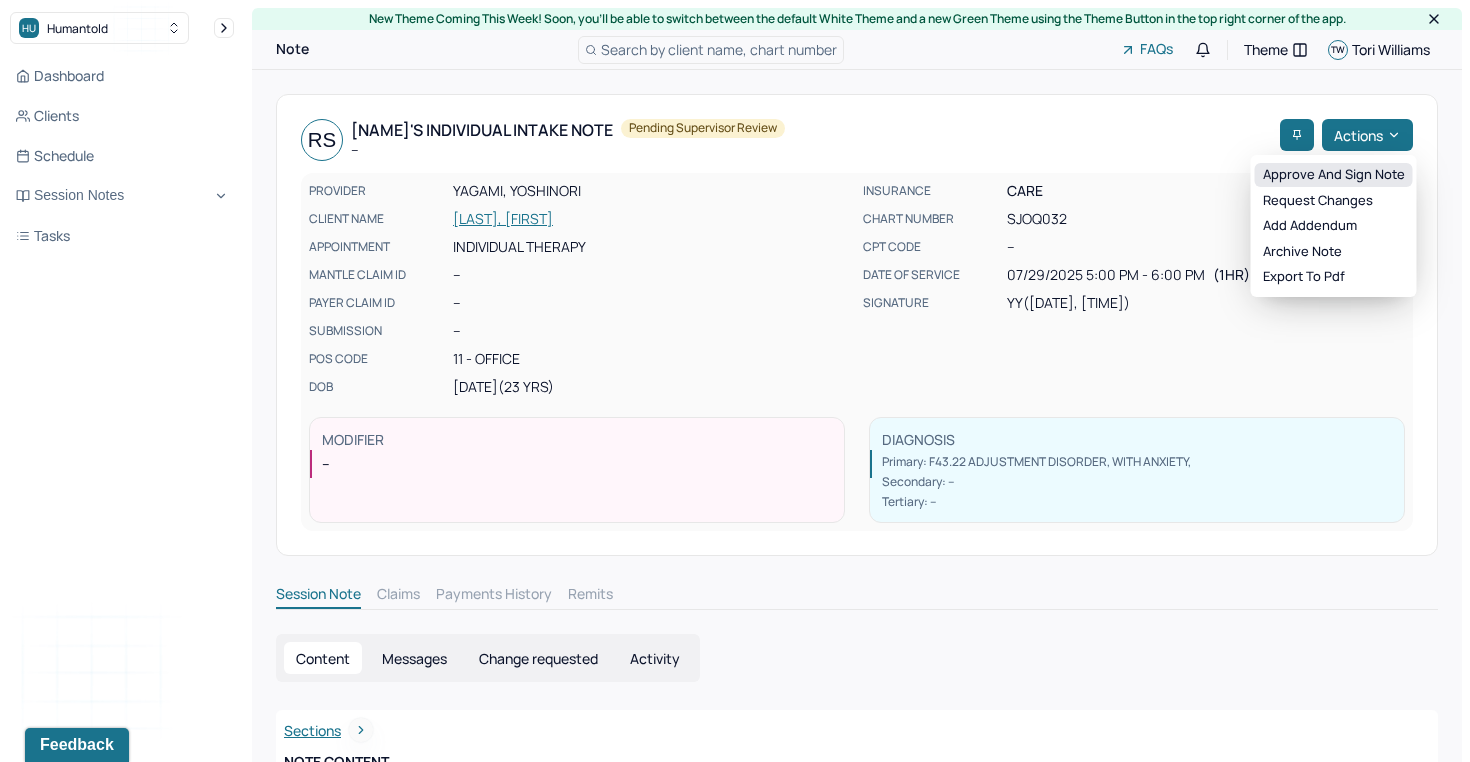 click on "Approve and sign note" at bounding box center (1334, 175) 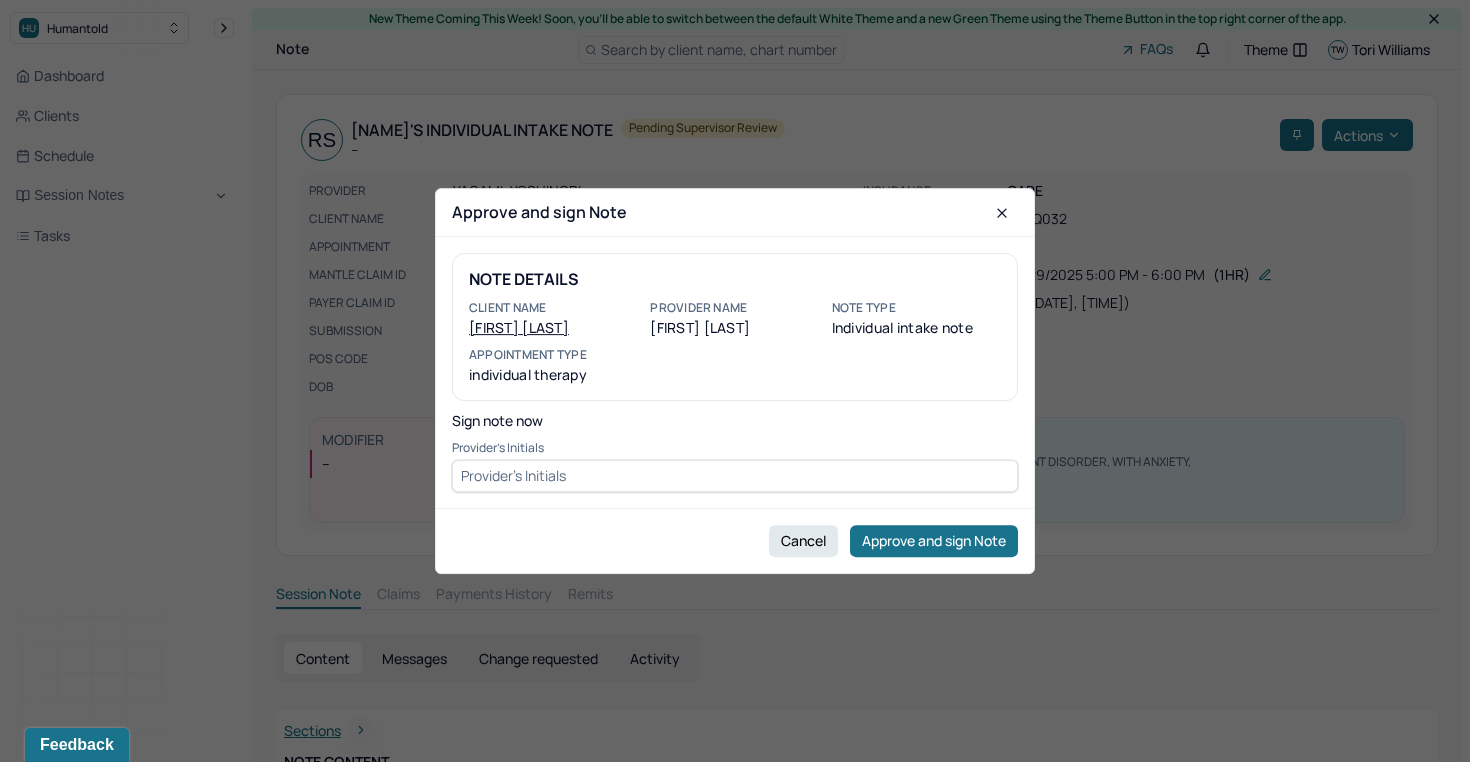 click at bounding box center (735, 476) 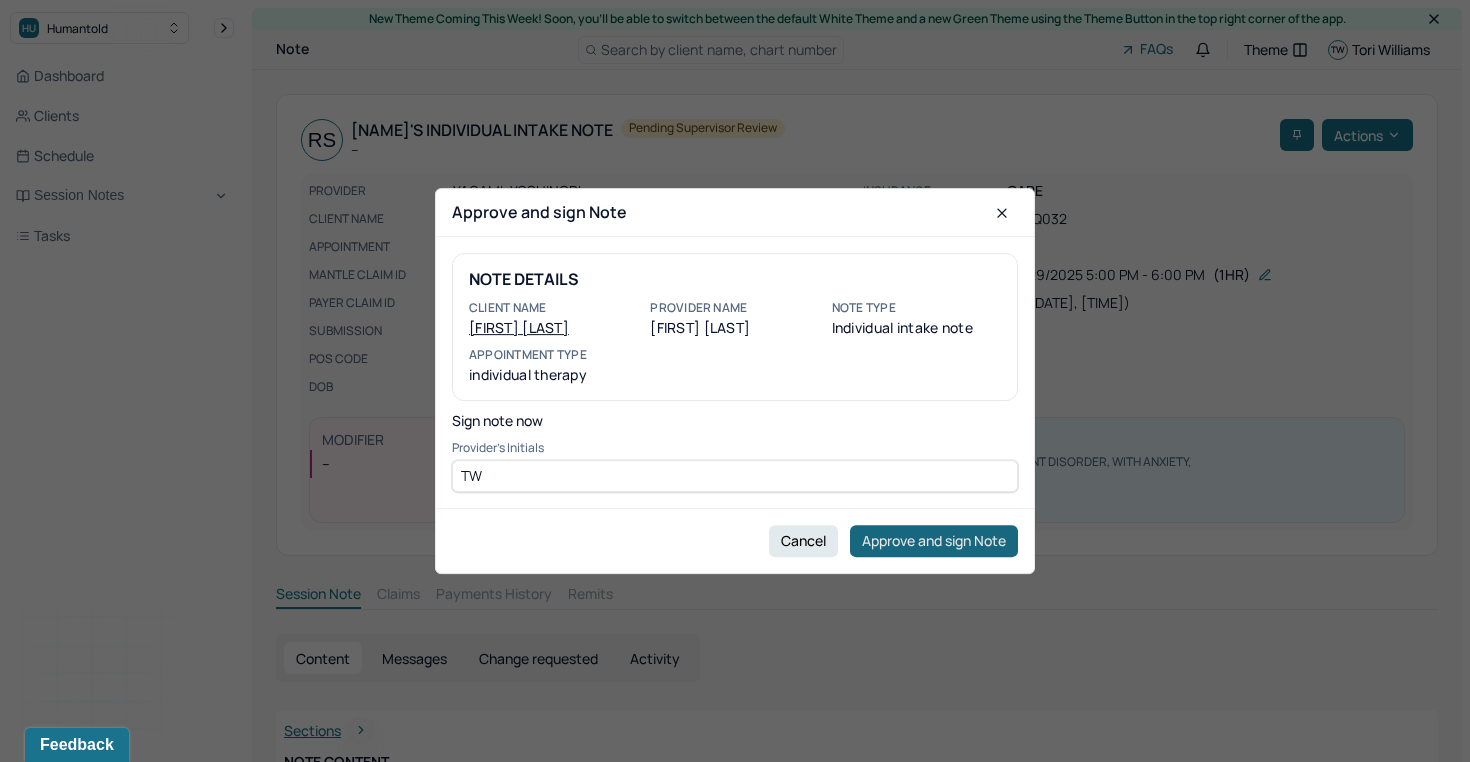 type on "TW" 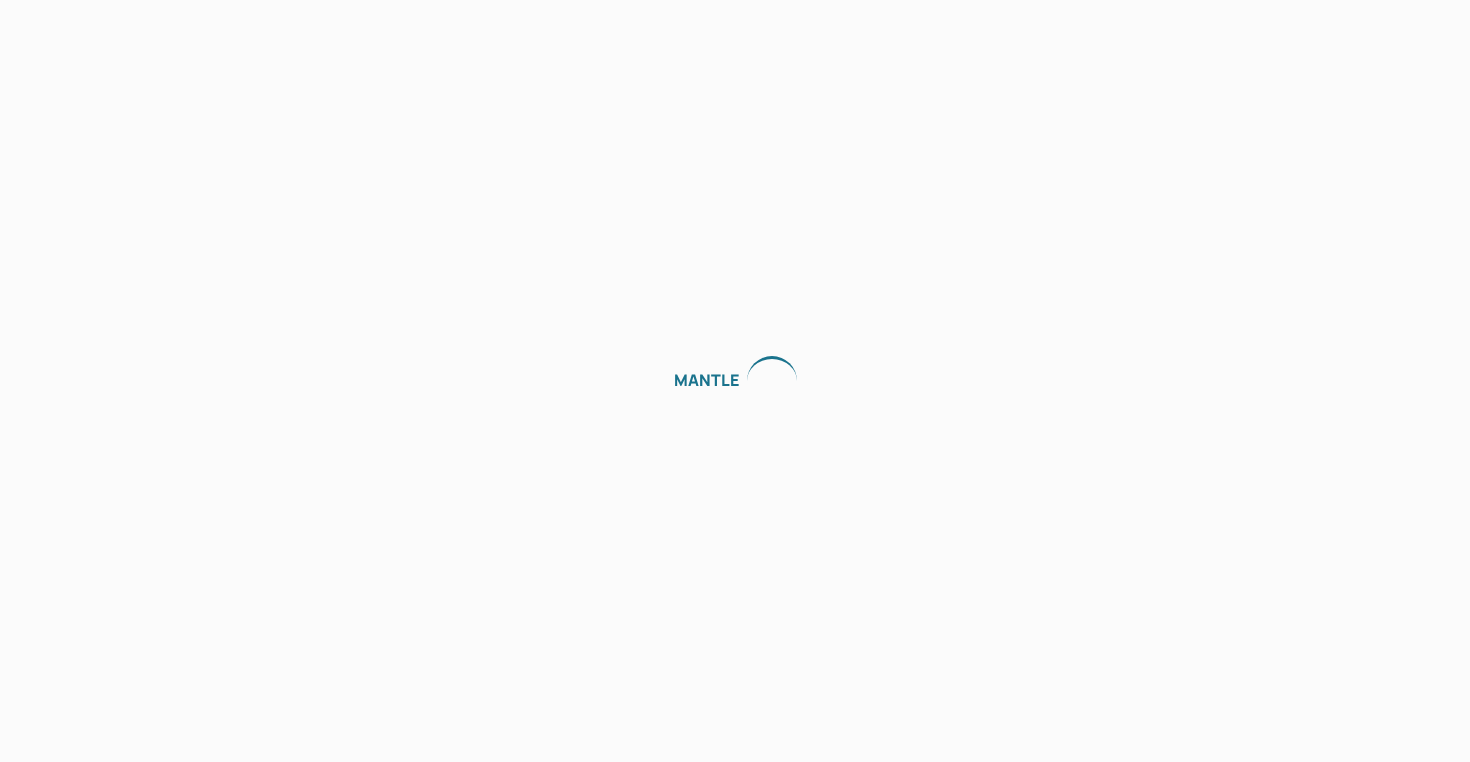 scroll, scrollTop: 0, scrollLeft: 0, axis: both 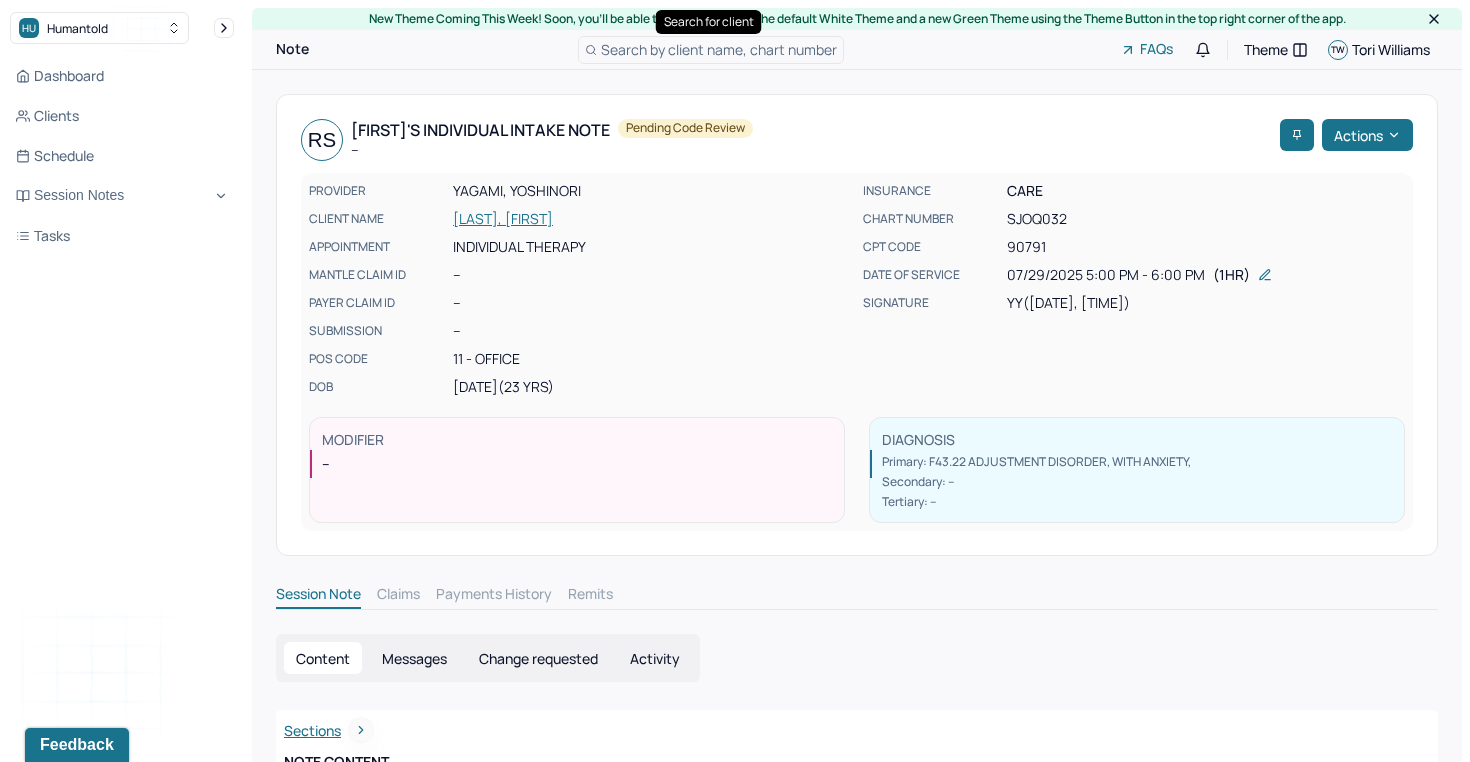 click on "Search by client name, chart number" at bounding box center (711, 50) 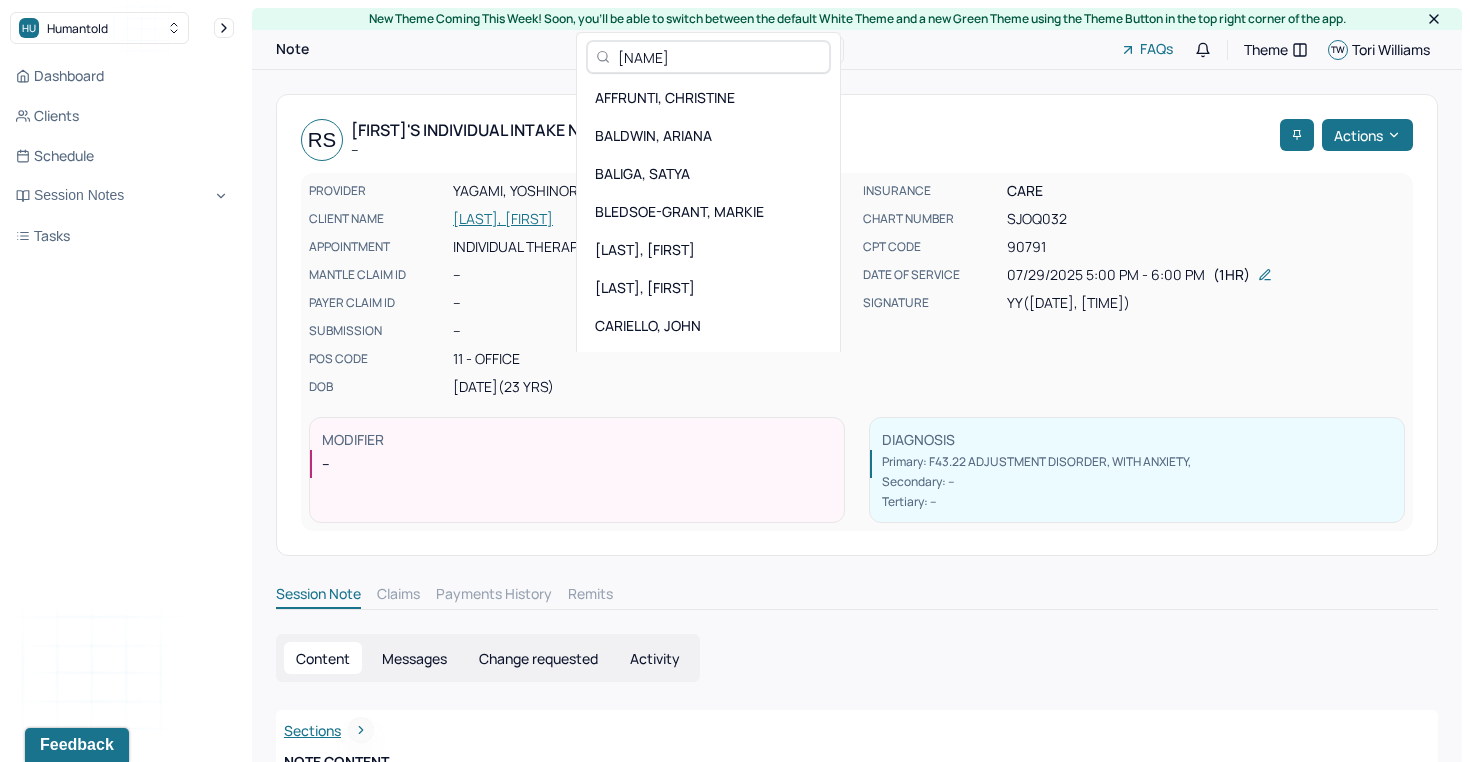 type on "[NAME]" 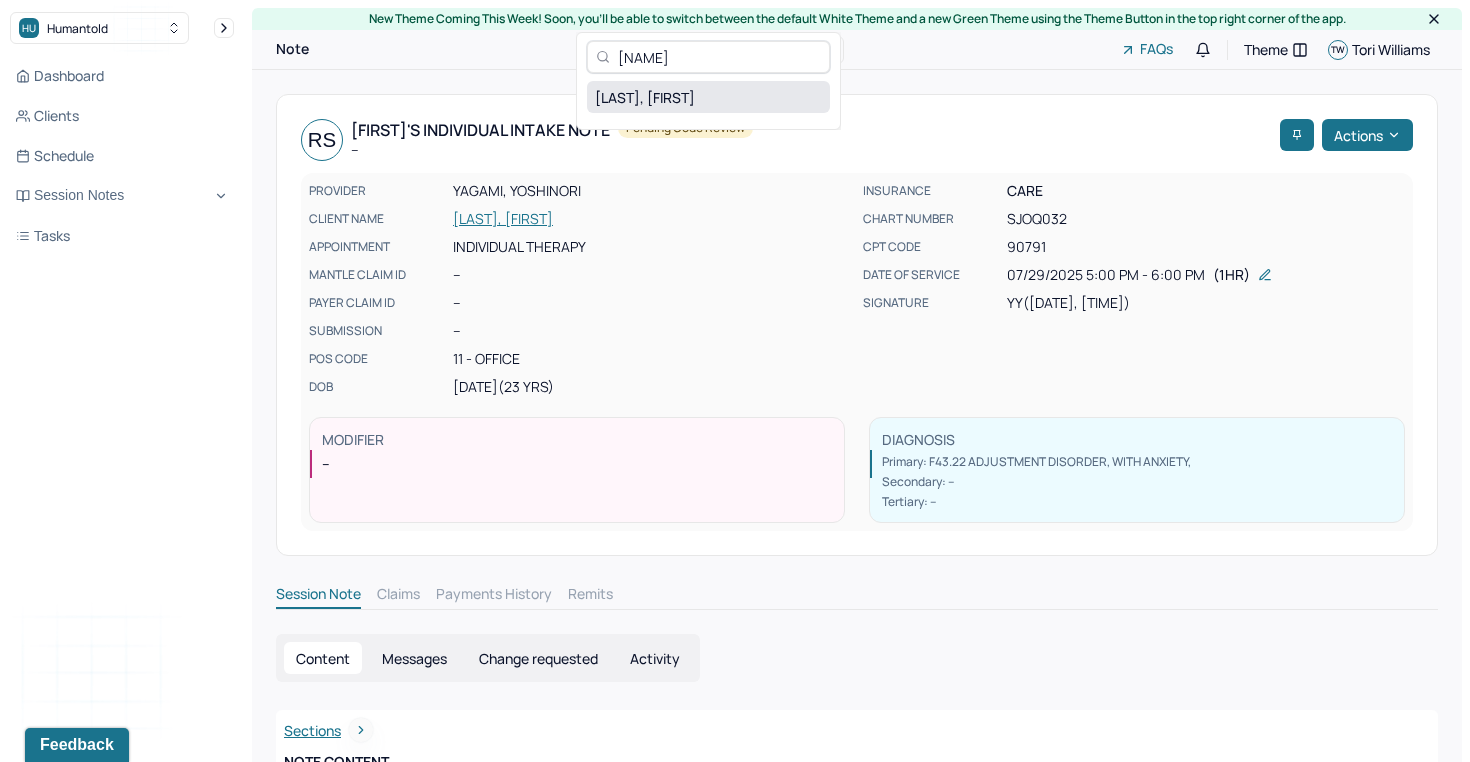 click on "[LAST], [FIRST]" at bounding box center (708, 97) 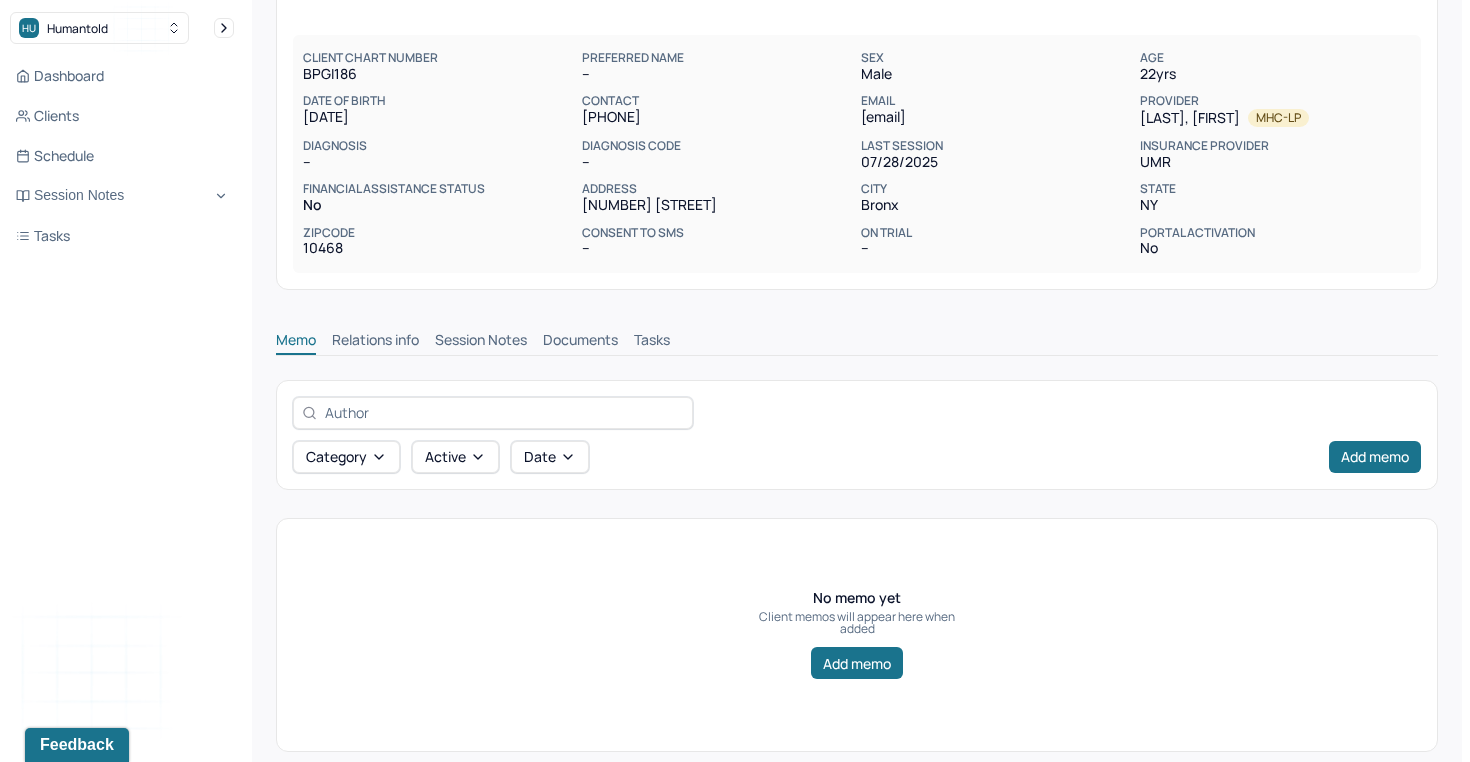 scroll, scrollTop: 184, scrollLeft: 0, axis: vertical 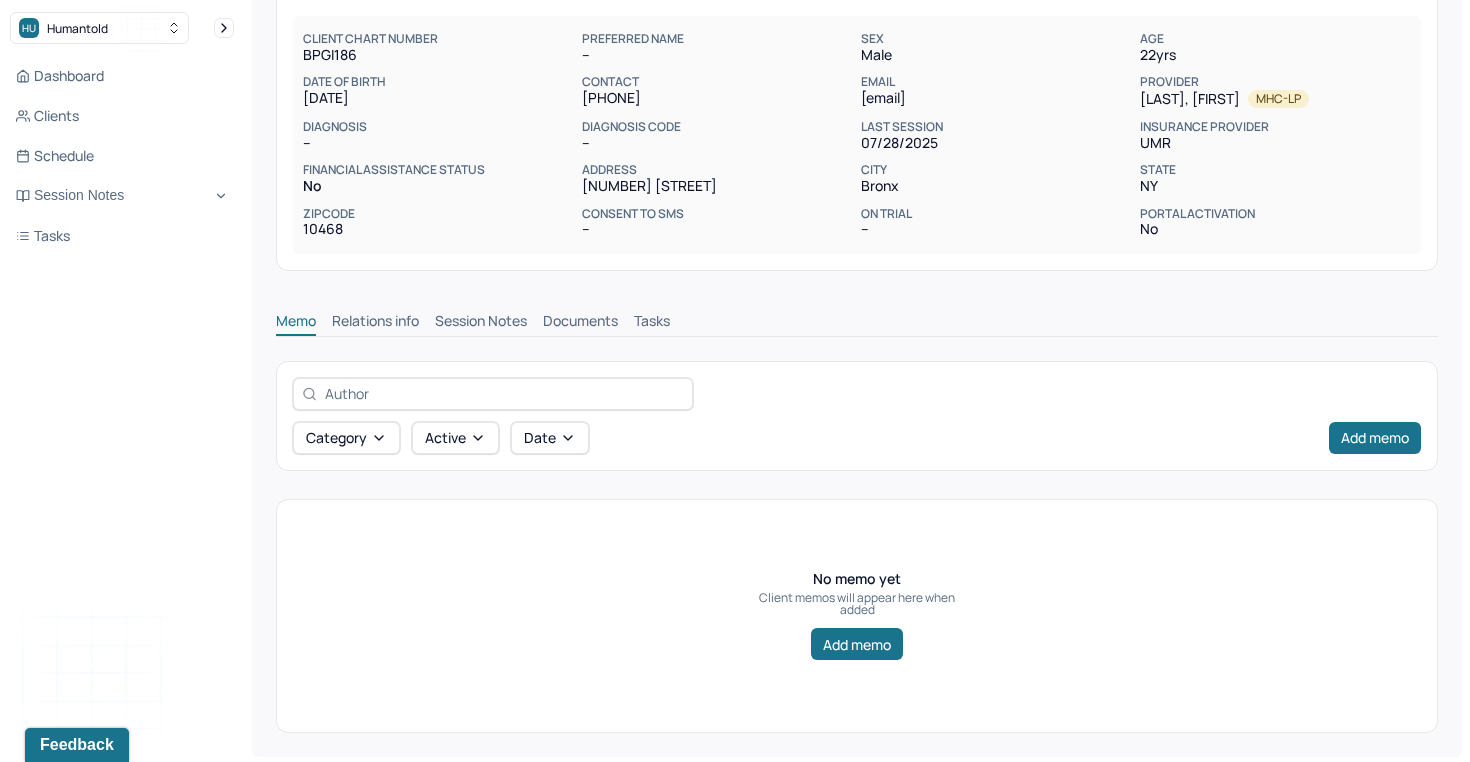 click on "Session Notes" at bounding box center [481, 323] 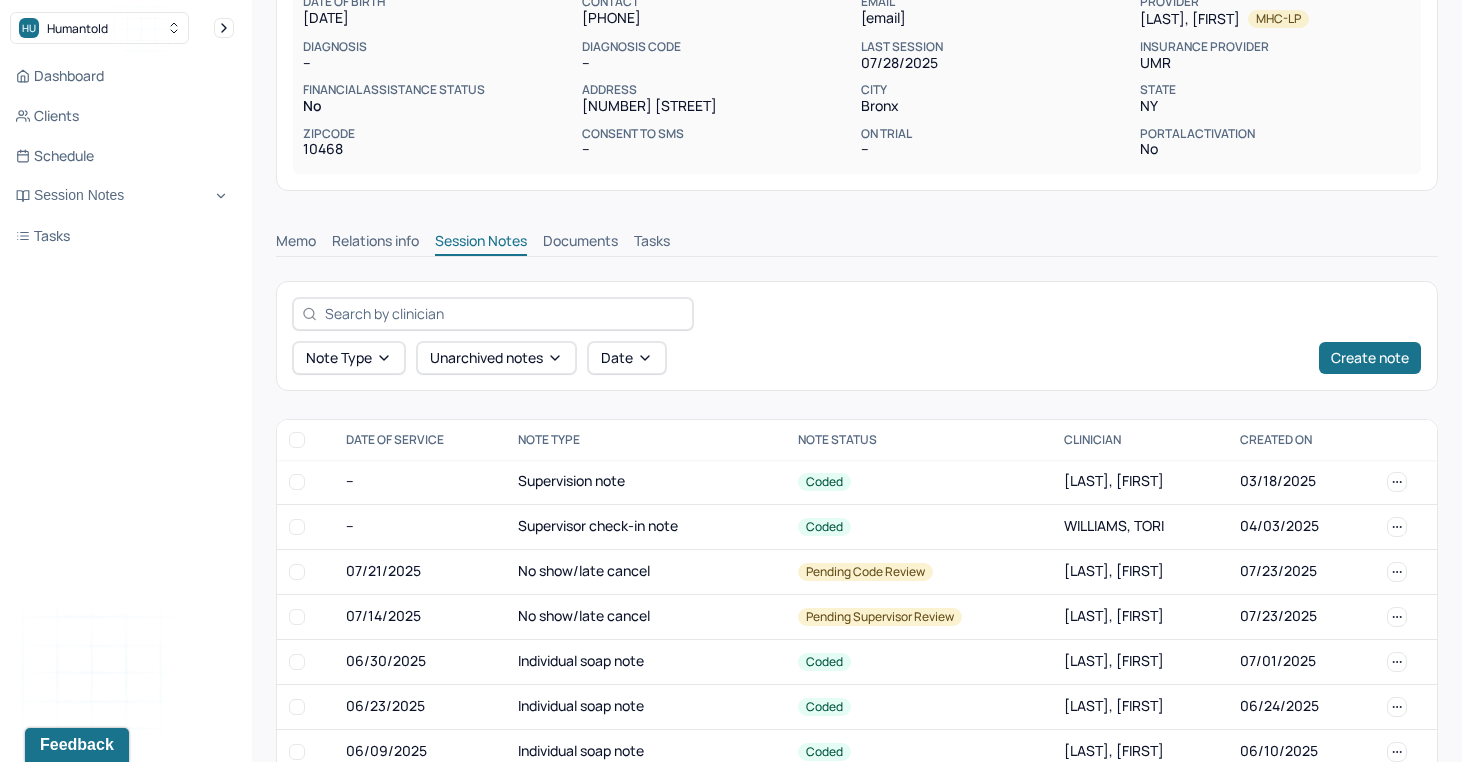 scroll, scrollTop: 266, scrollLeft: 0, axis: vertical 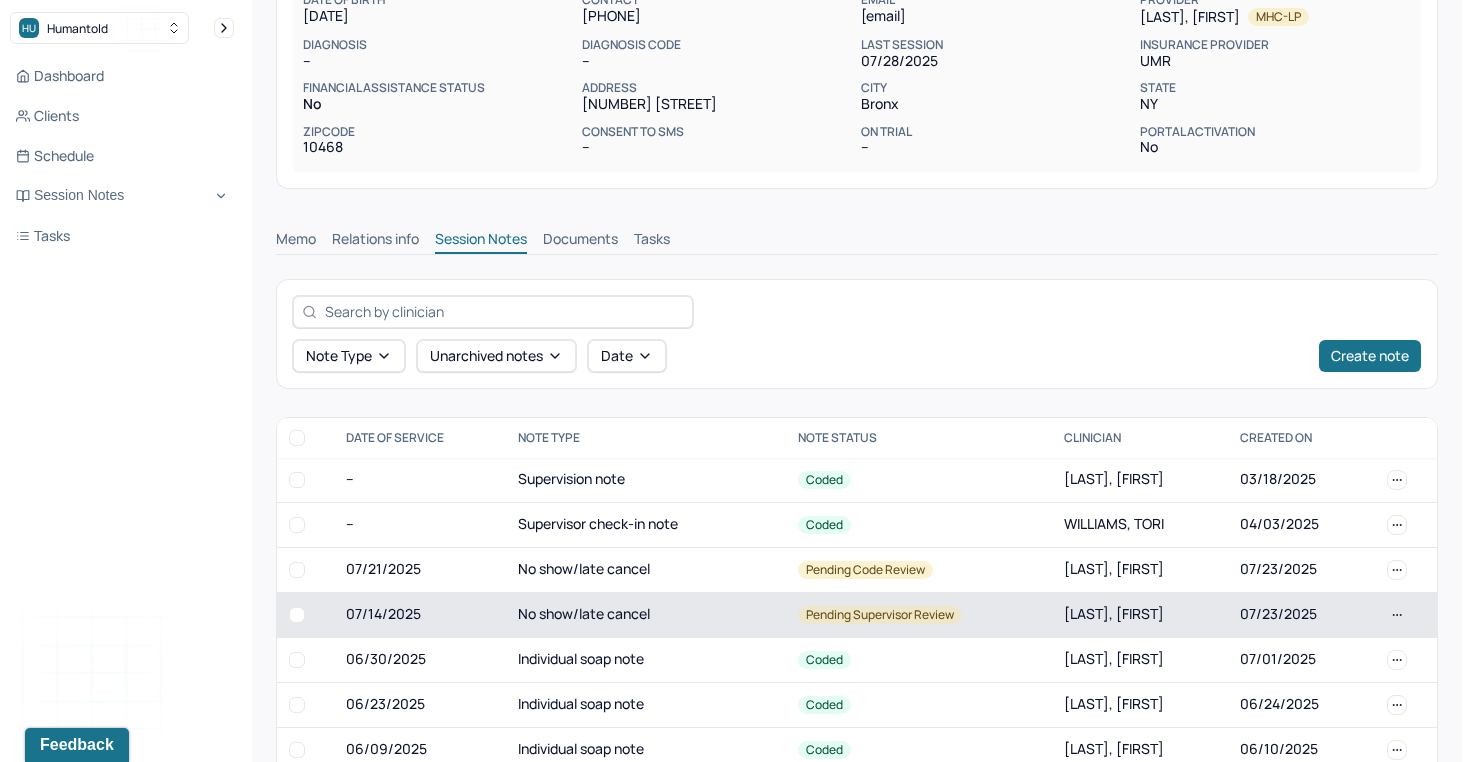click on "[LAST], [FIRST]" at bounding box center [1139, 614] 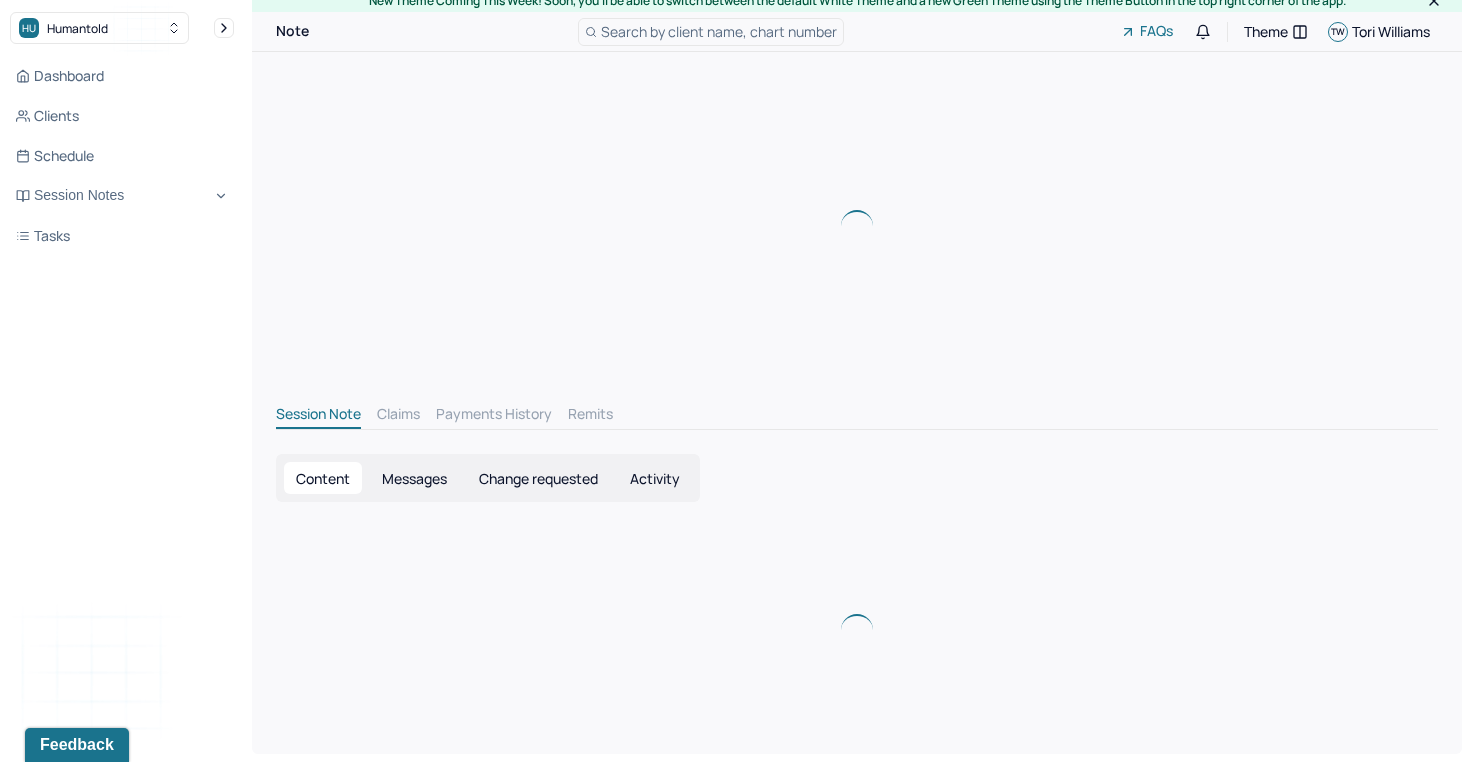 scroll, scrollTop: 0, scrollLeft: 0, axis: both 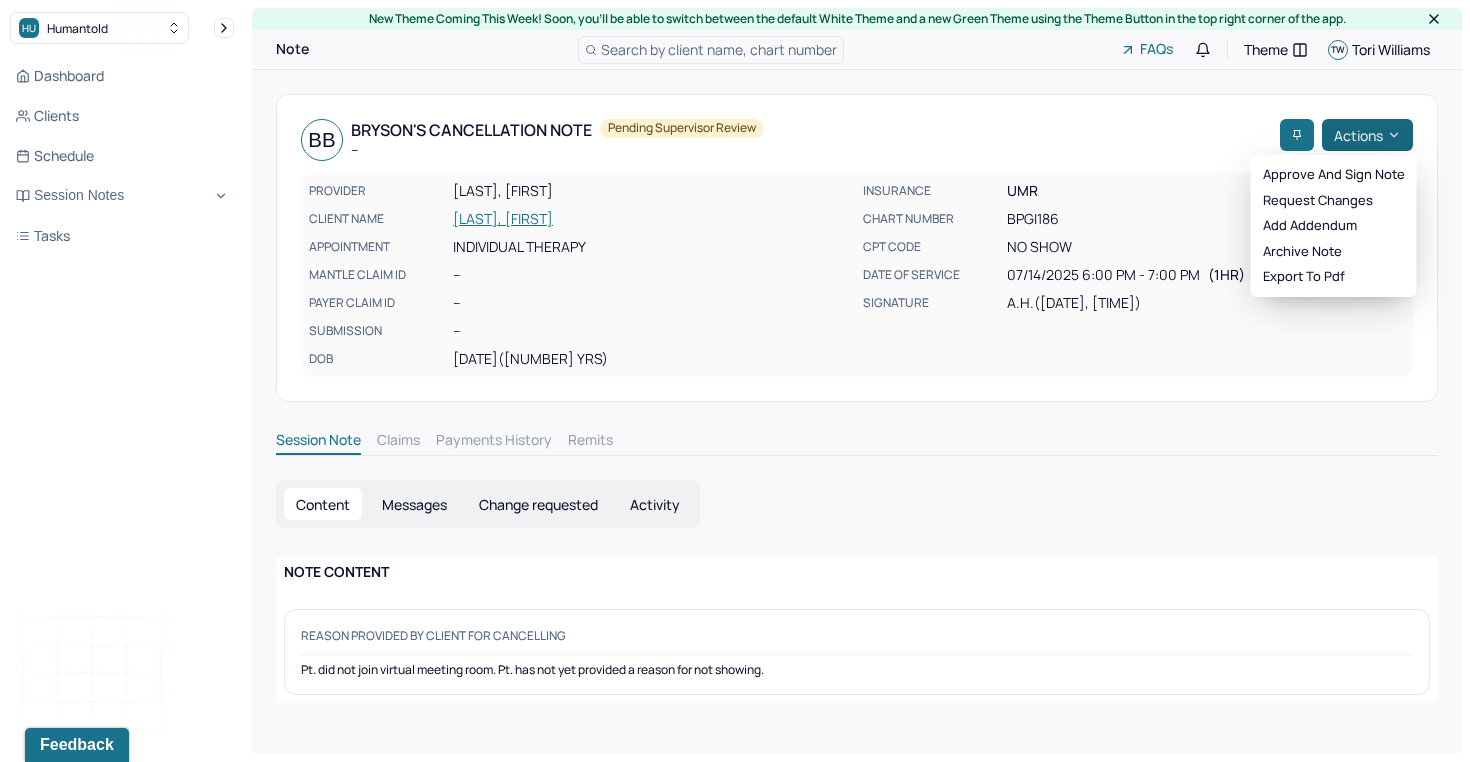 click on "Actions" at bounding box center [1367, 135] 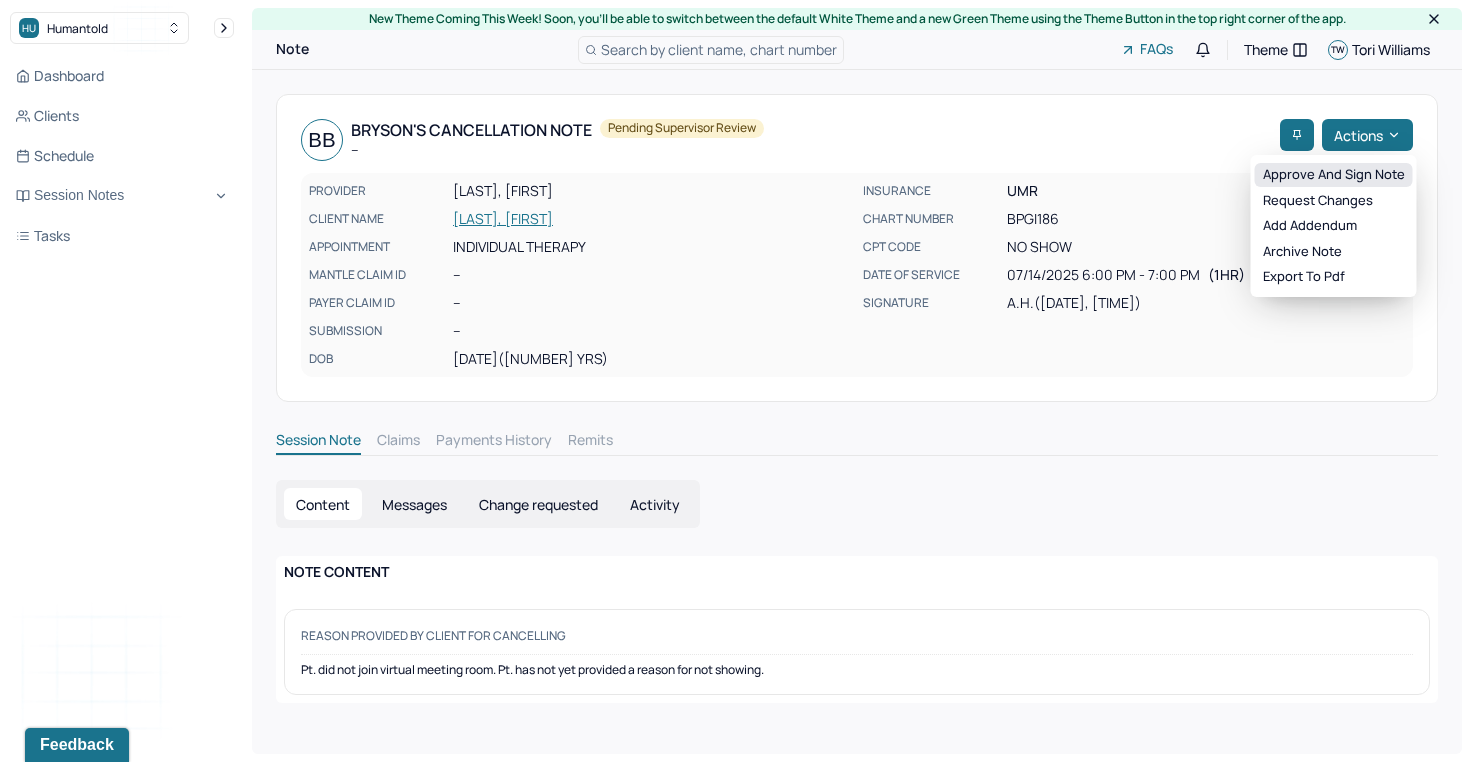 click on "Approve and sign note" at bounding box center [1334, 175] 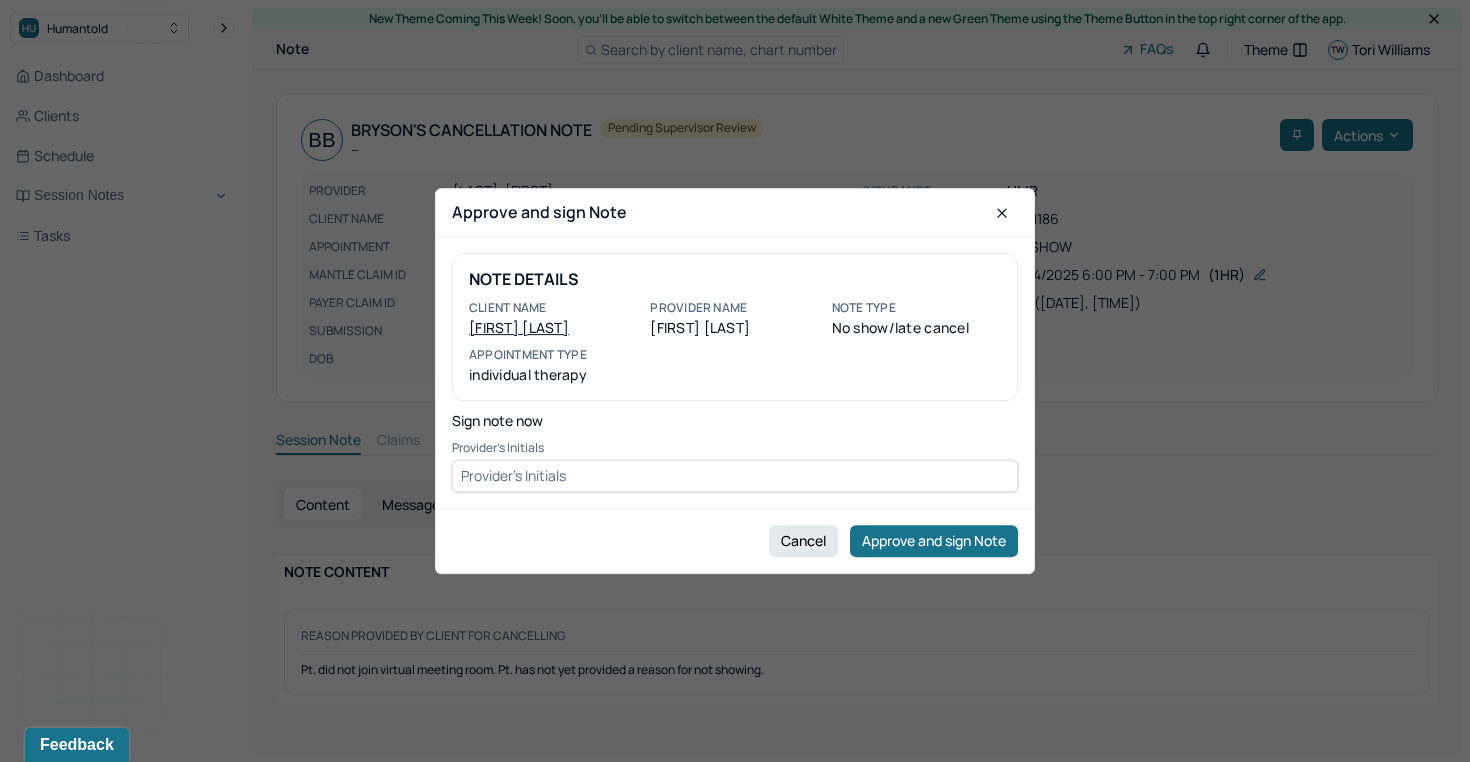 click at bounding box center (735, 476) 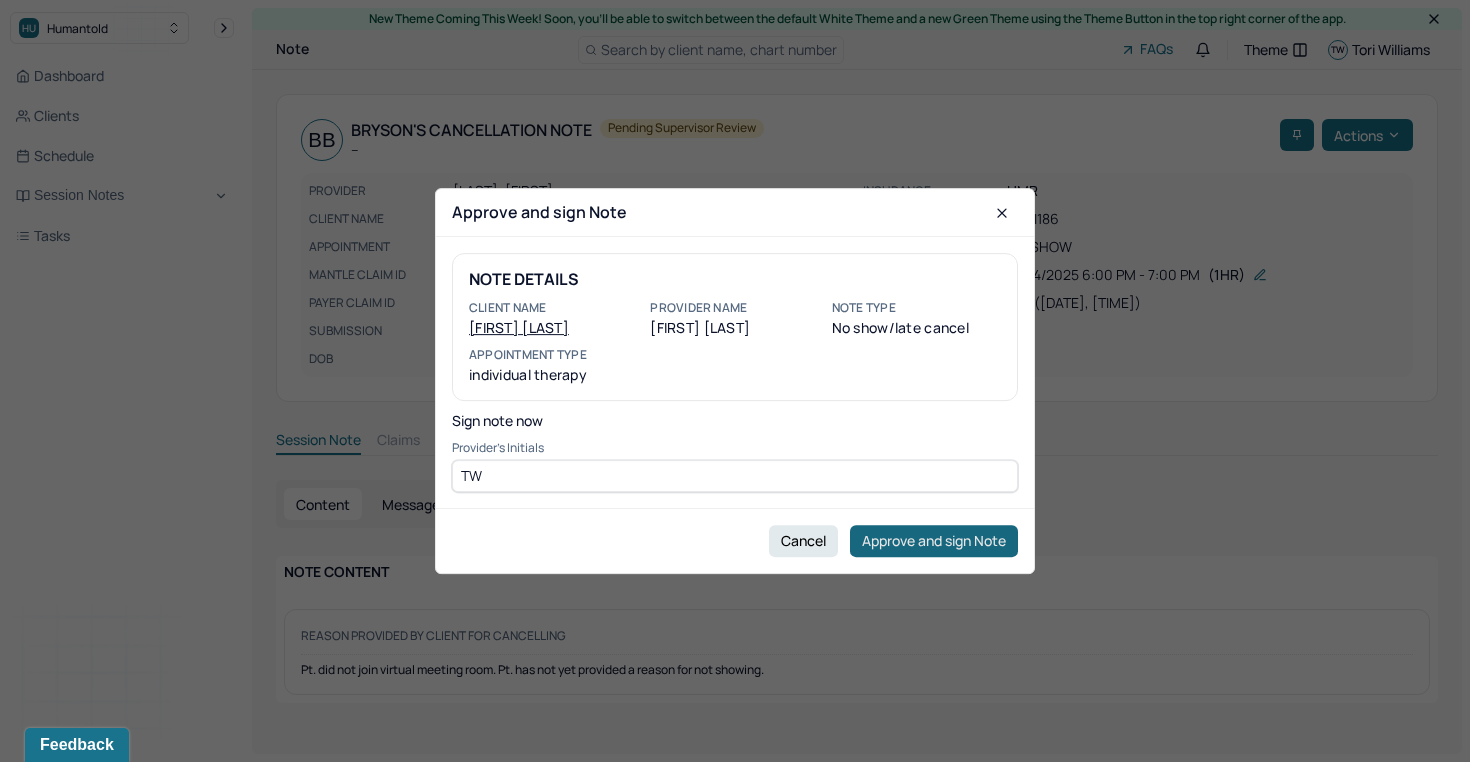 type on "TW" 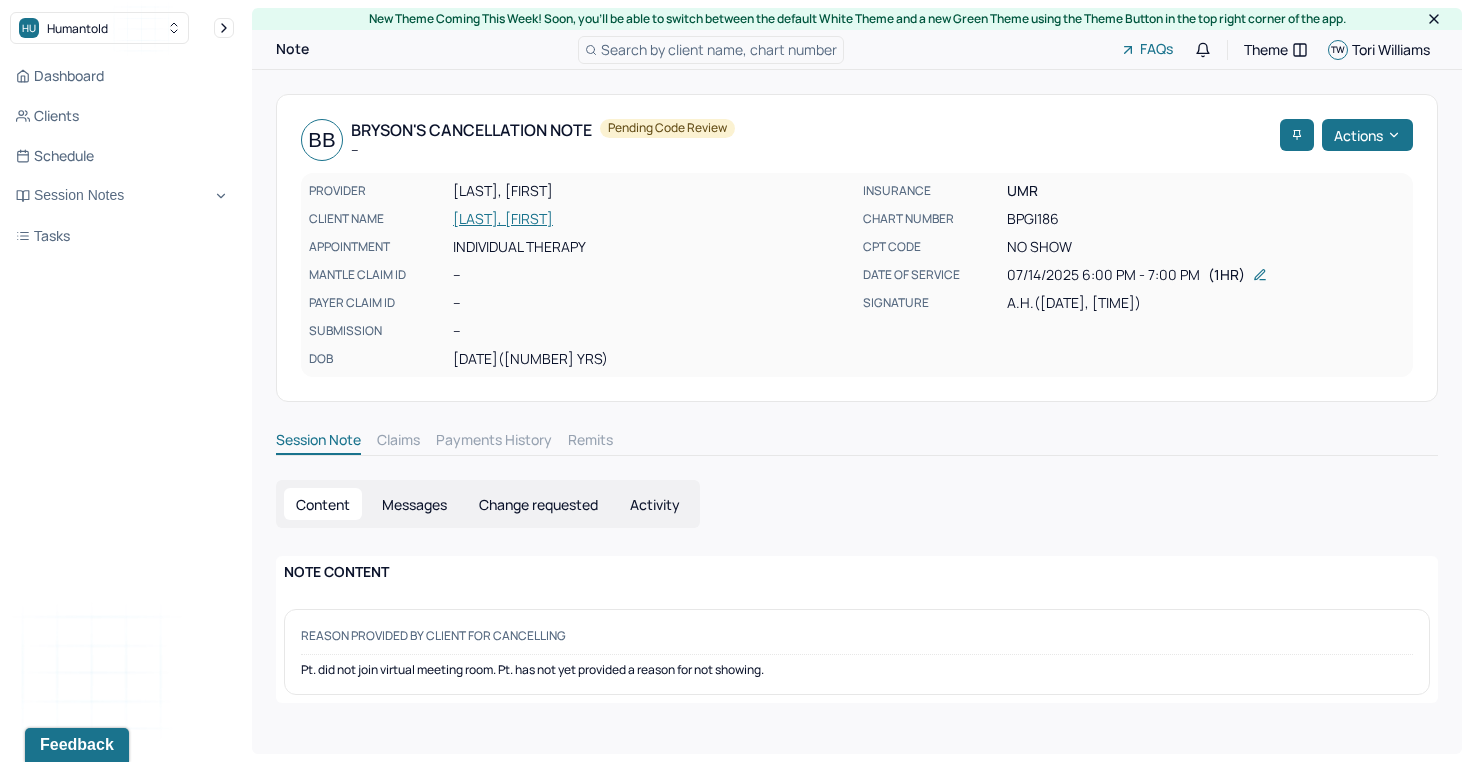 click on "Search by client name, chart number" at bounding box center [719, 49] 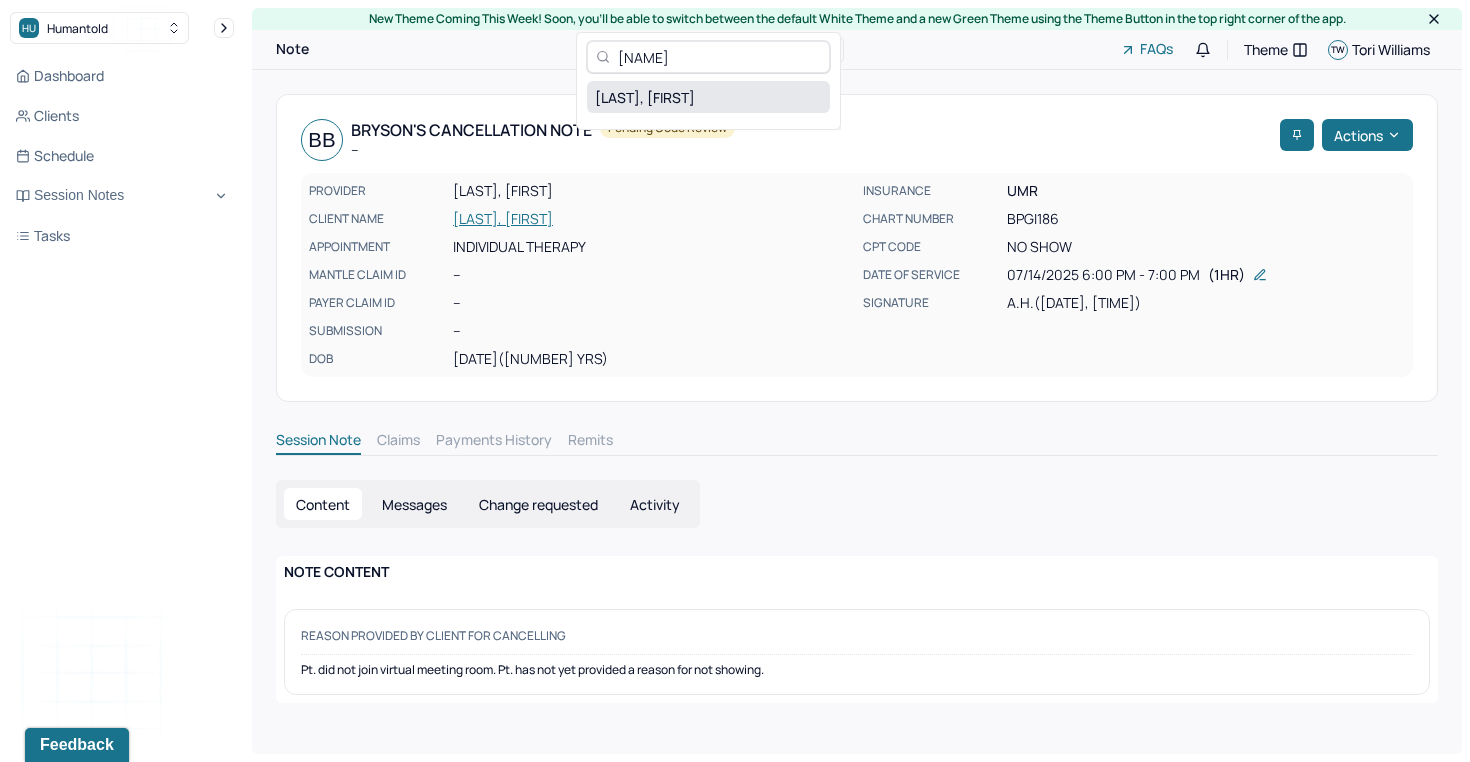 type on "[NAME]" 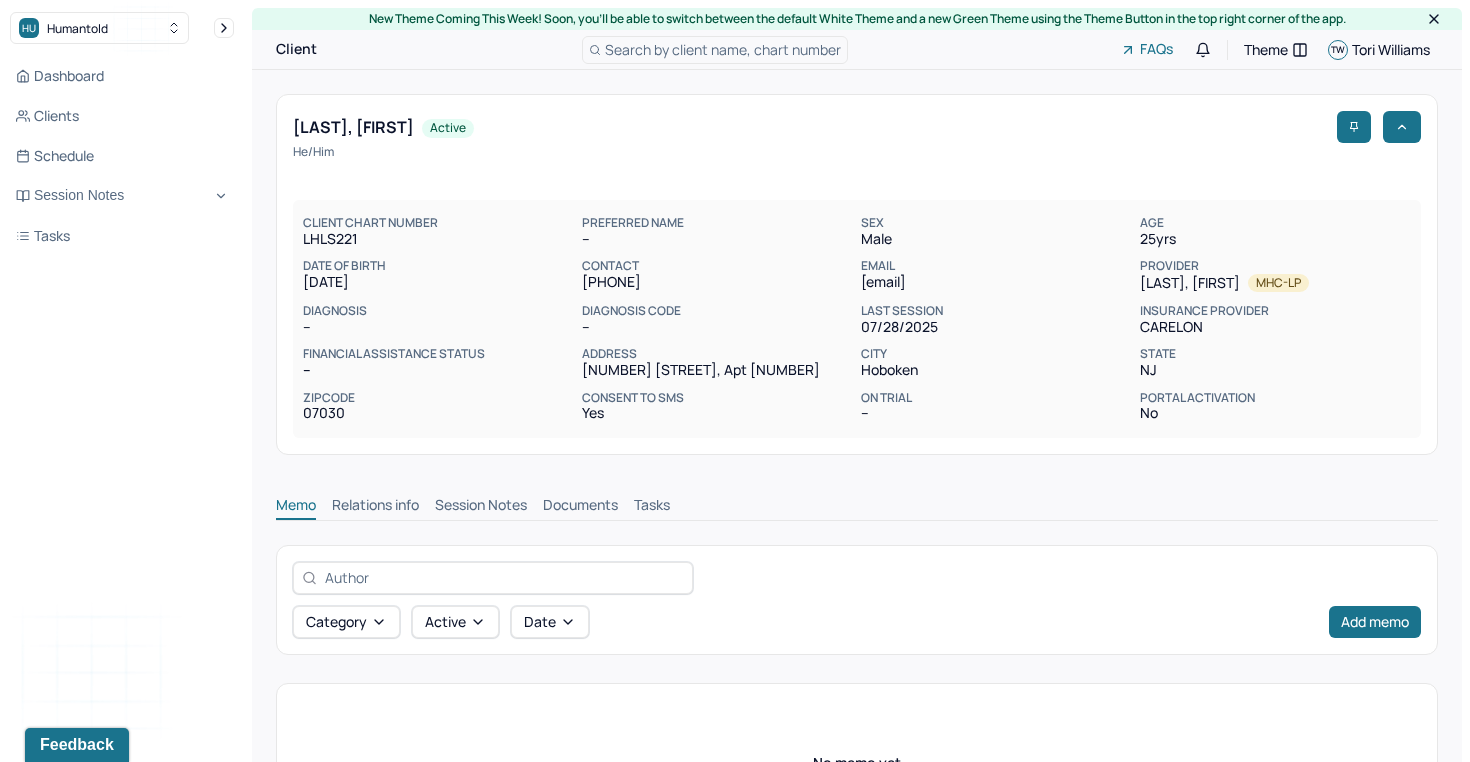 scroll, scrollTop: 0, scrollLeft: 0, axis: both 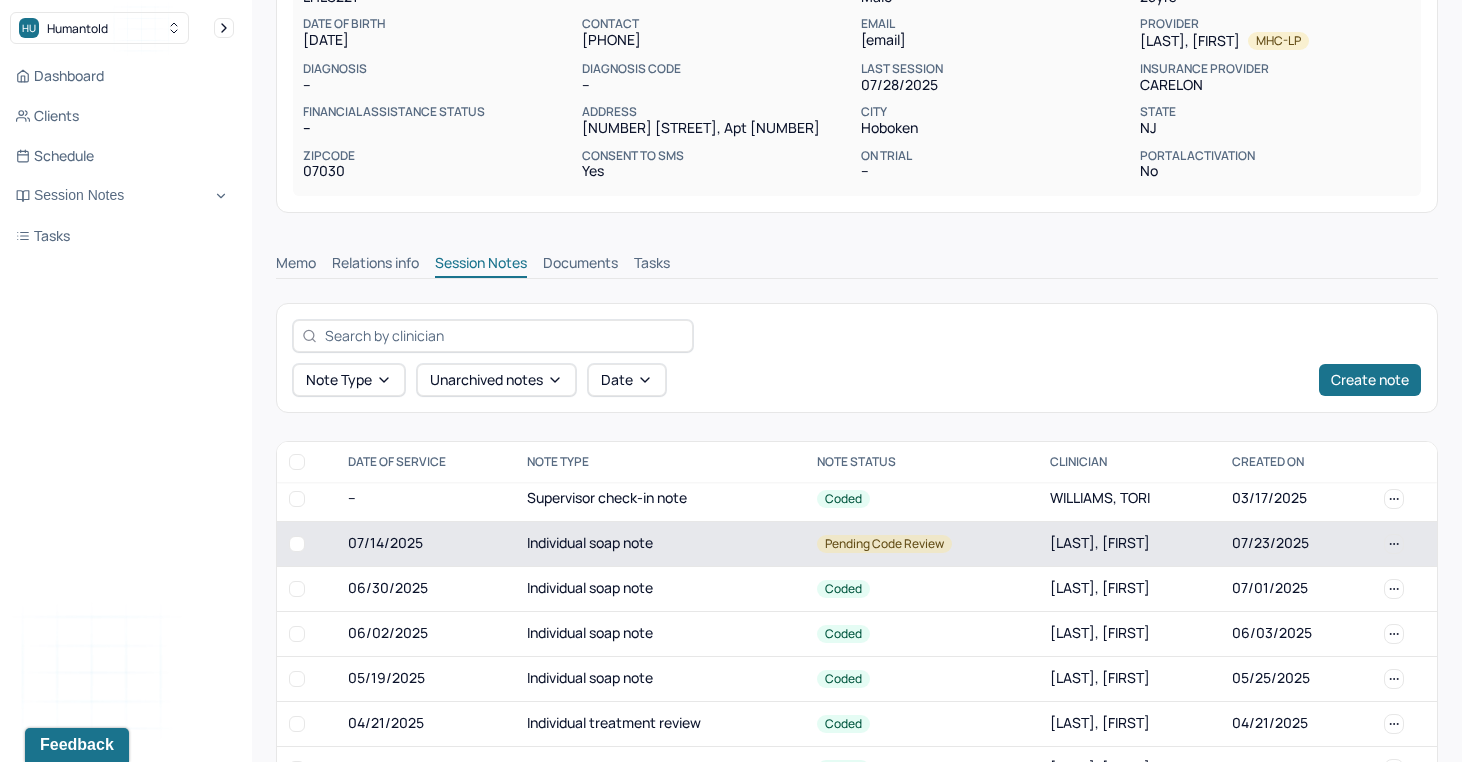 click on "Individual soap note" at bounding box center [660, 543] 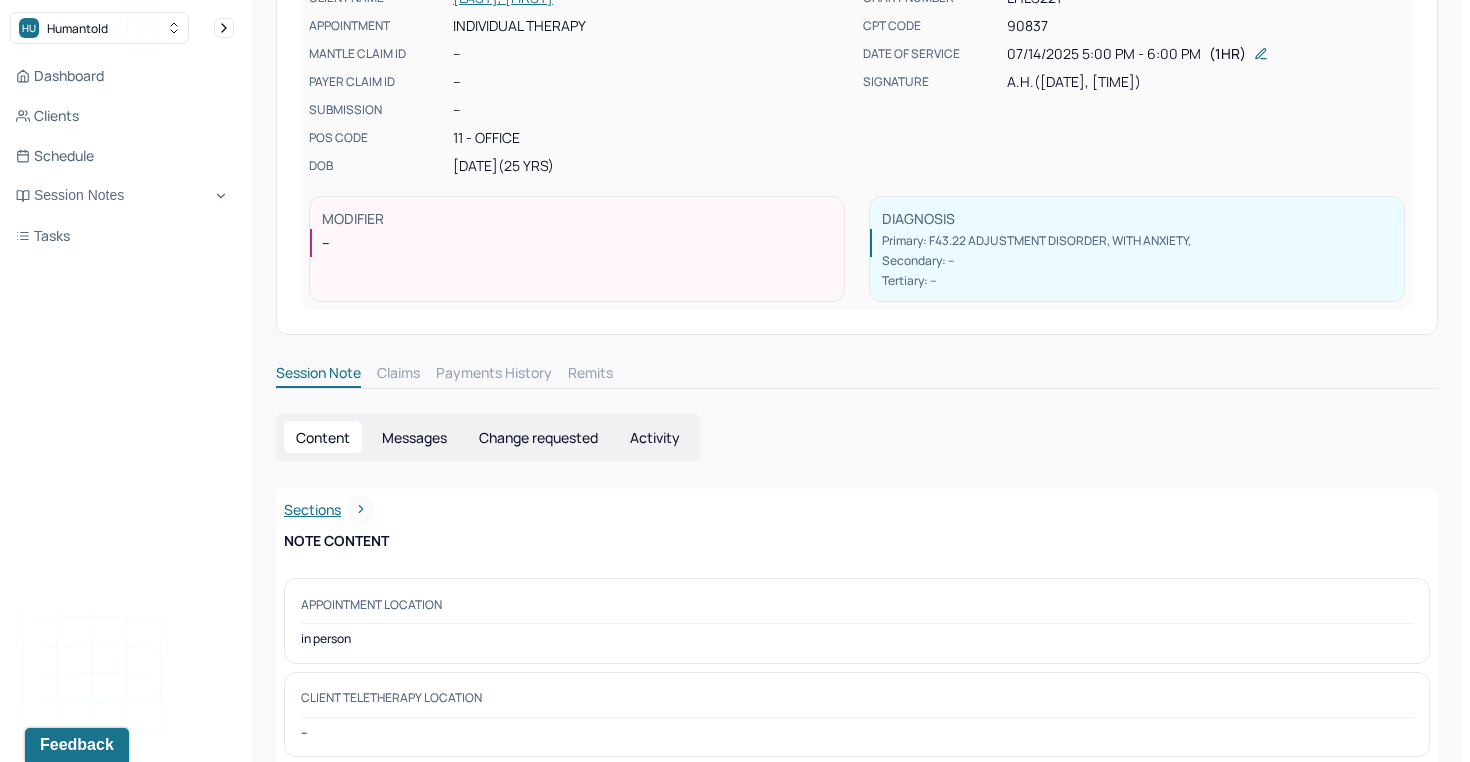 scroll, scrollTop: 0, scrollLeft: 0, axis: both 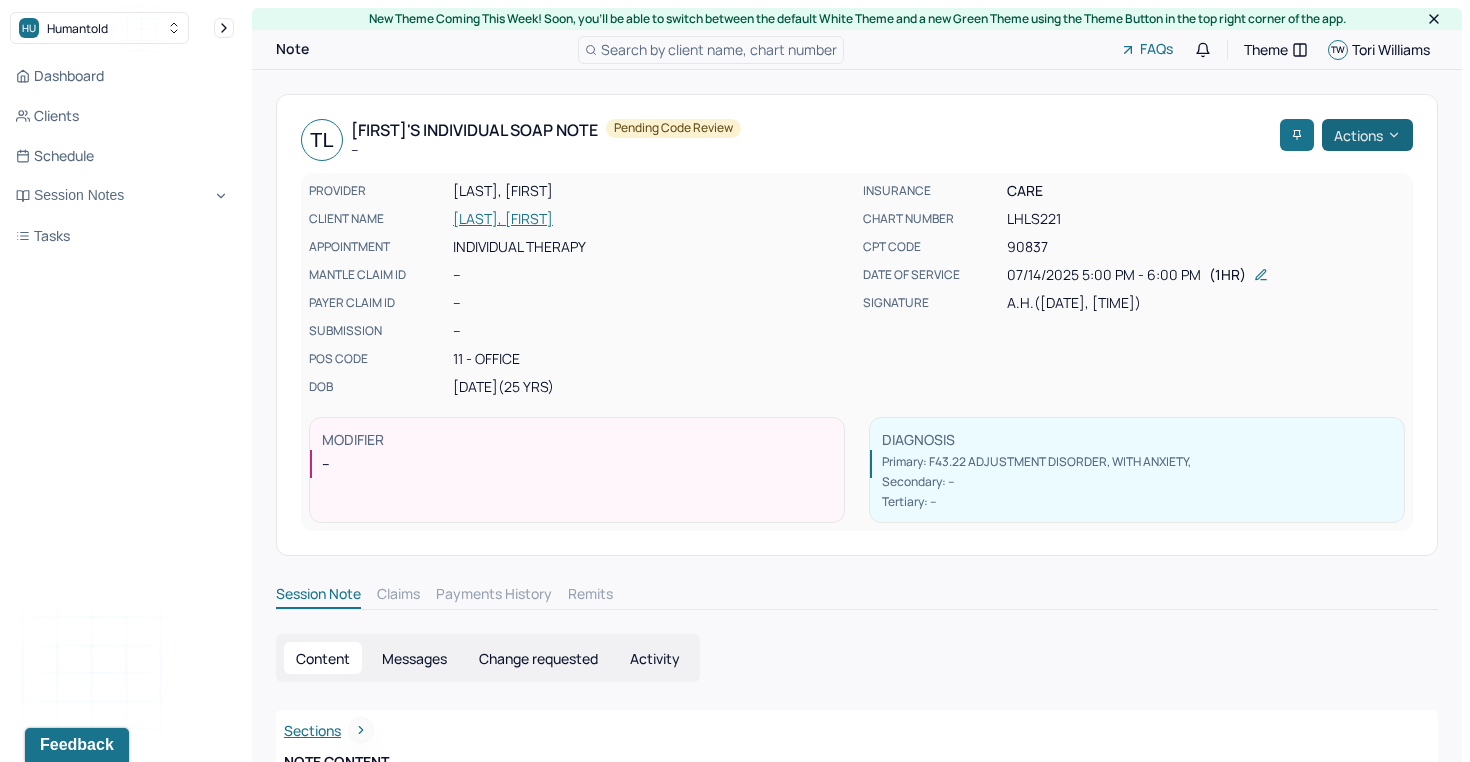 click on "Actions" at bounding box center (1367, 135) 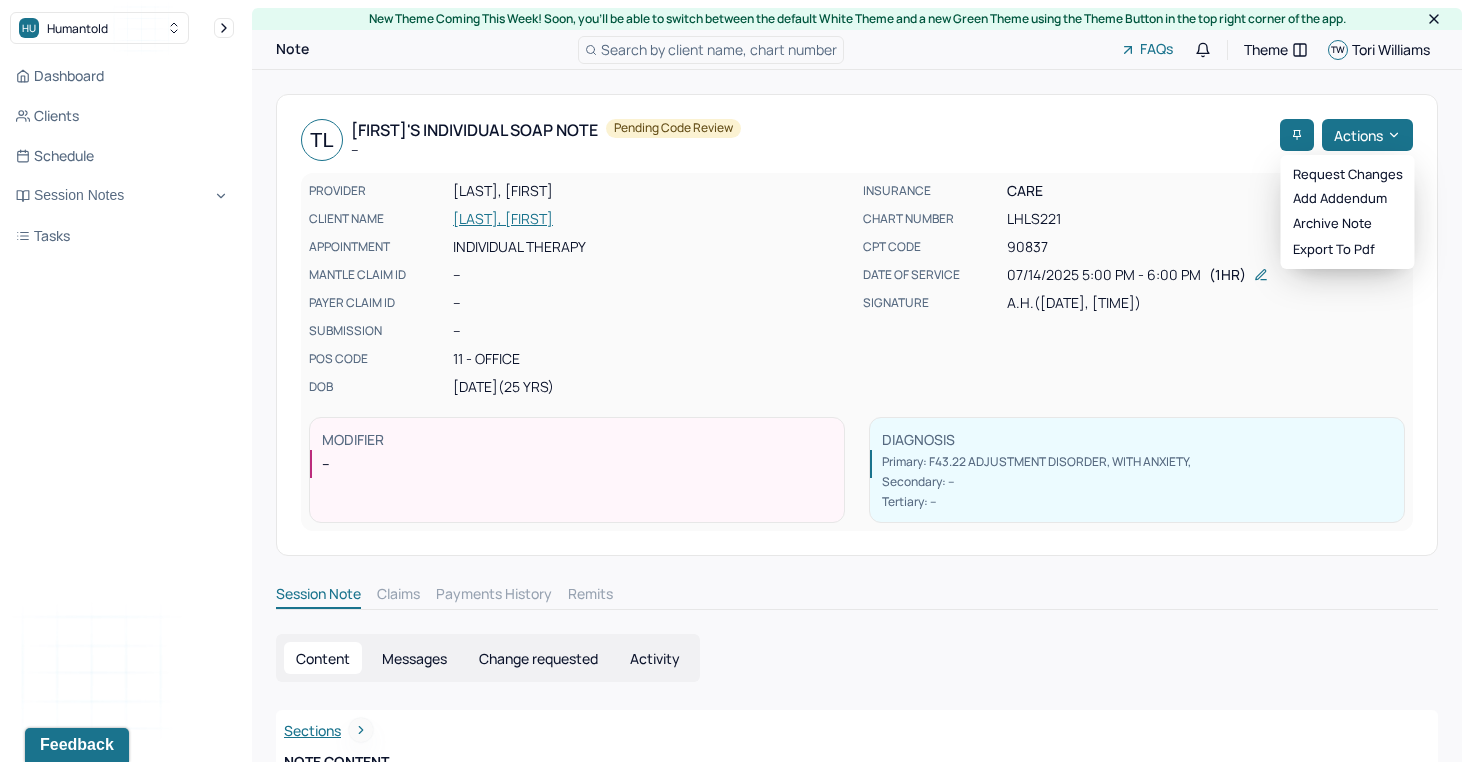 click on "[LAST], [FIRST]" at bounding box center [652, 219] 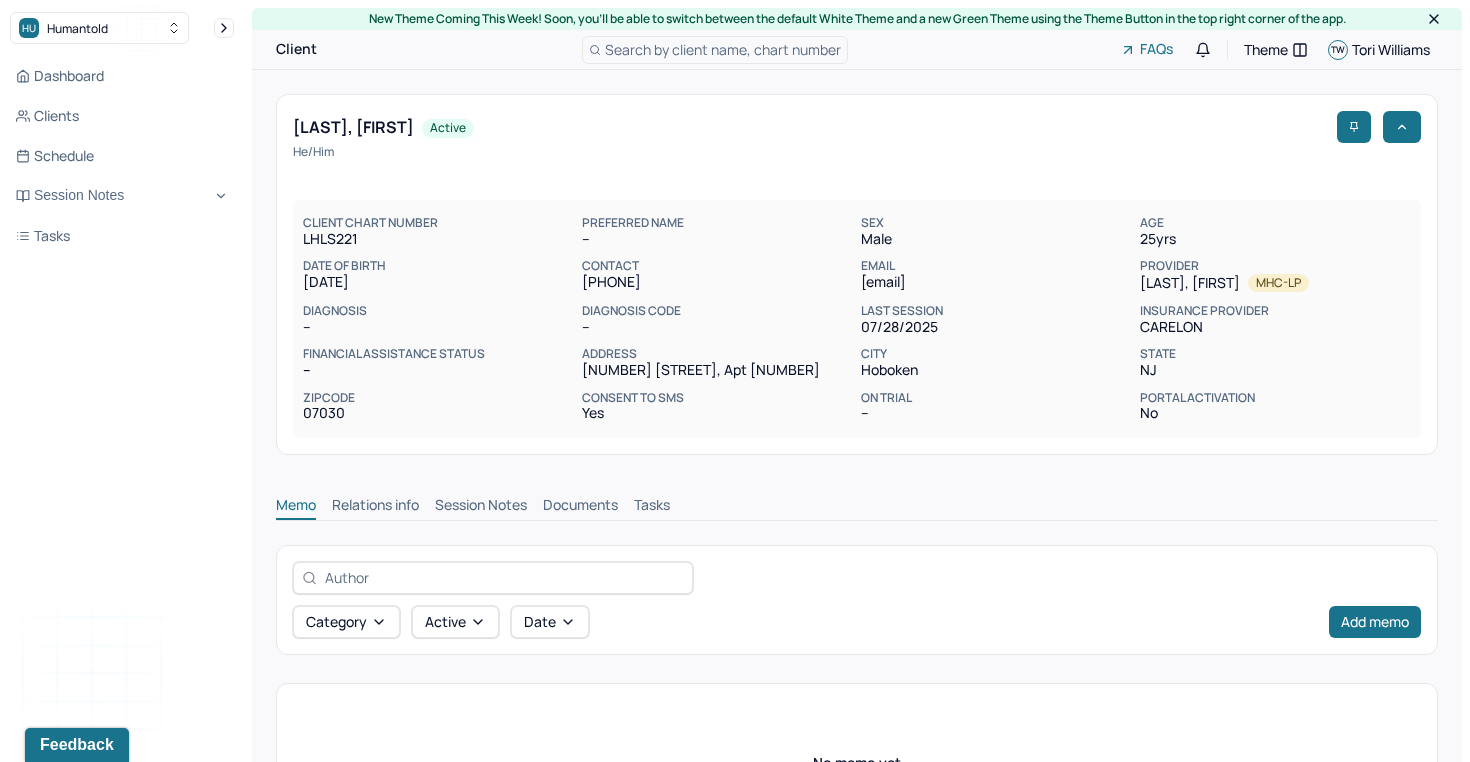 scroll, scrollTop: 184, scrollLeft: 0, axis: vertical 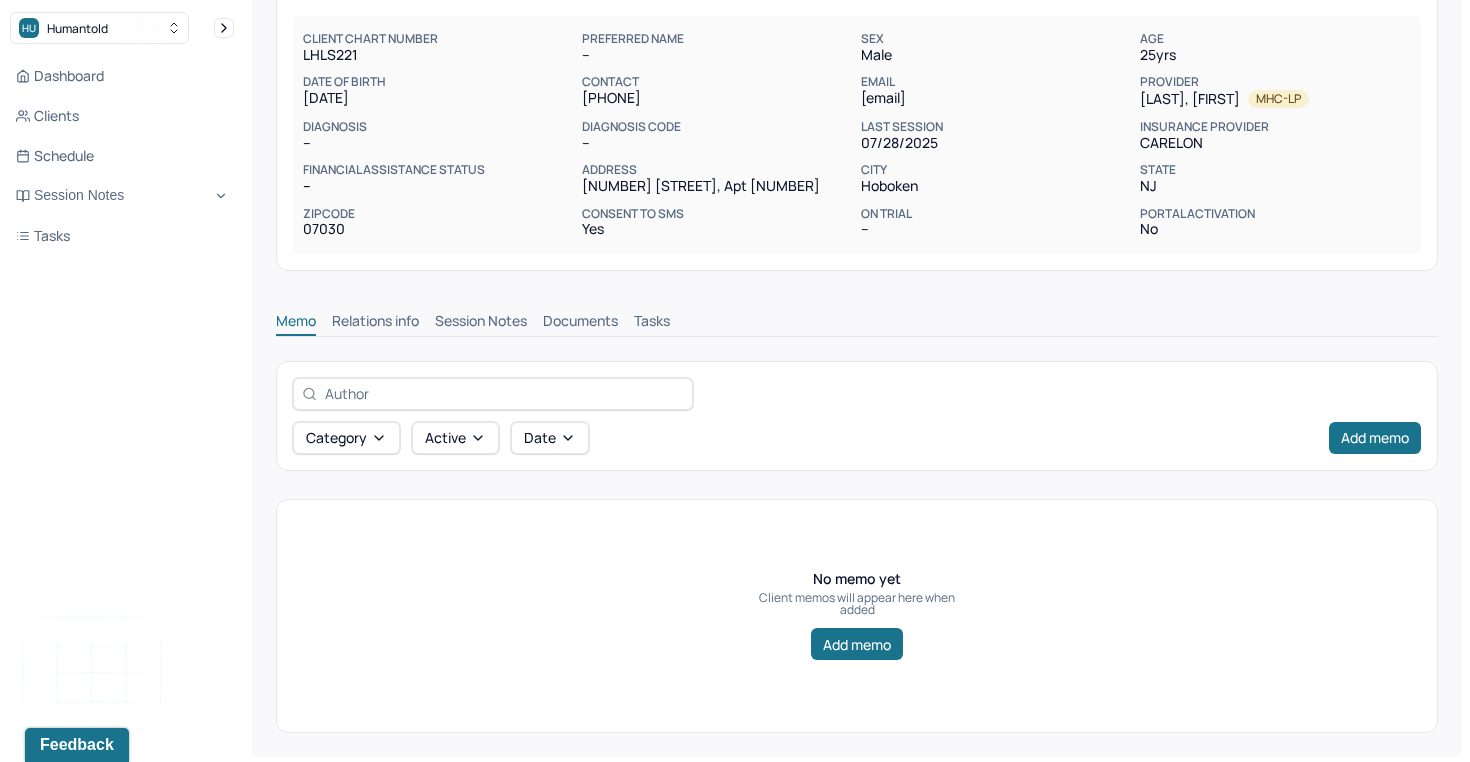 click on "Session Notes" at bounding box center (481, 323) 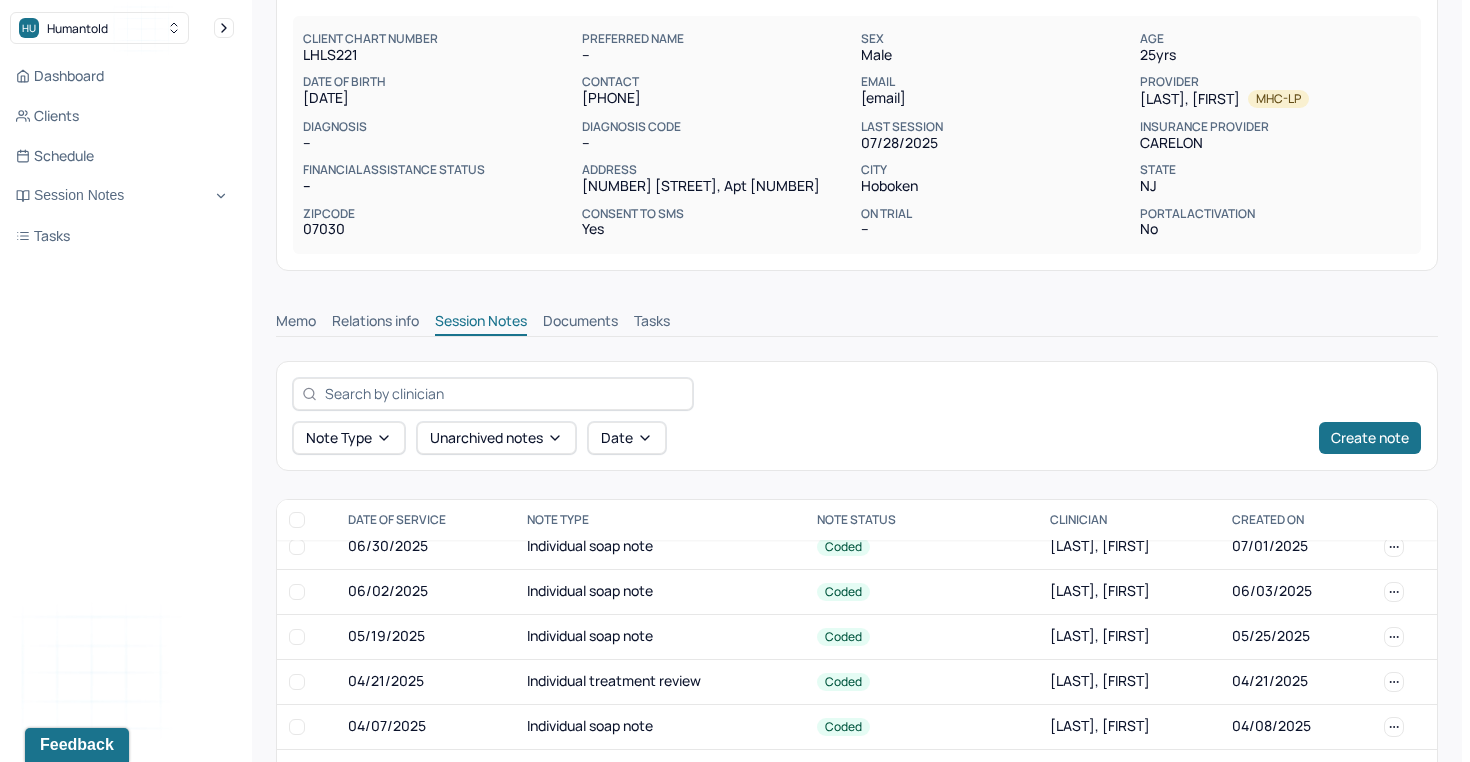 scroll, scrollTop: 196, scrollLeft: 0, axis: vertical 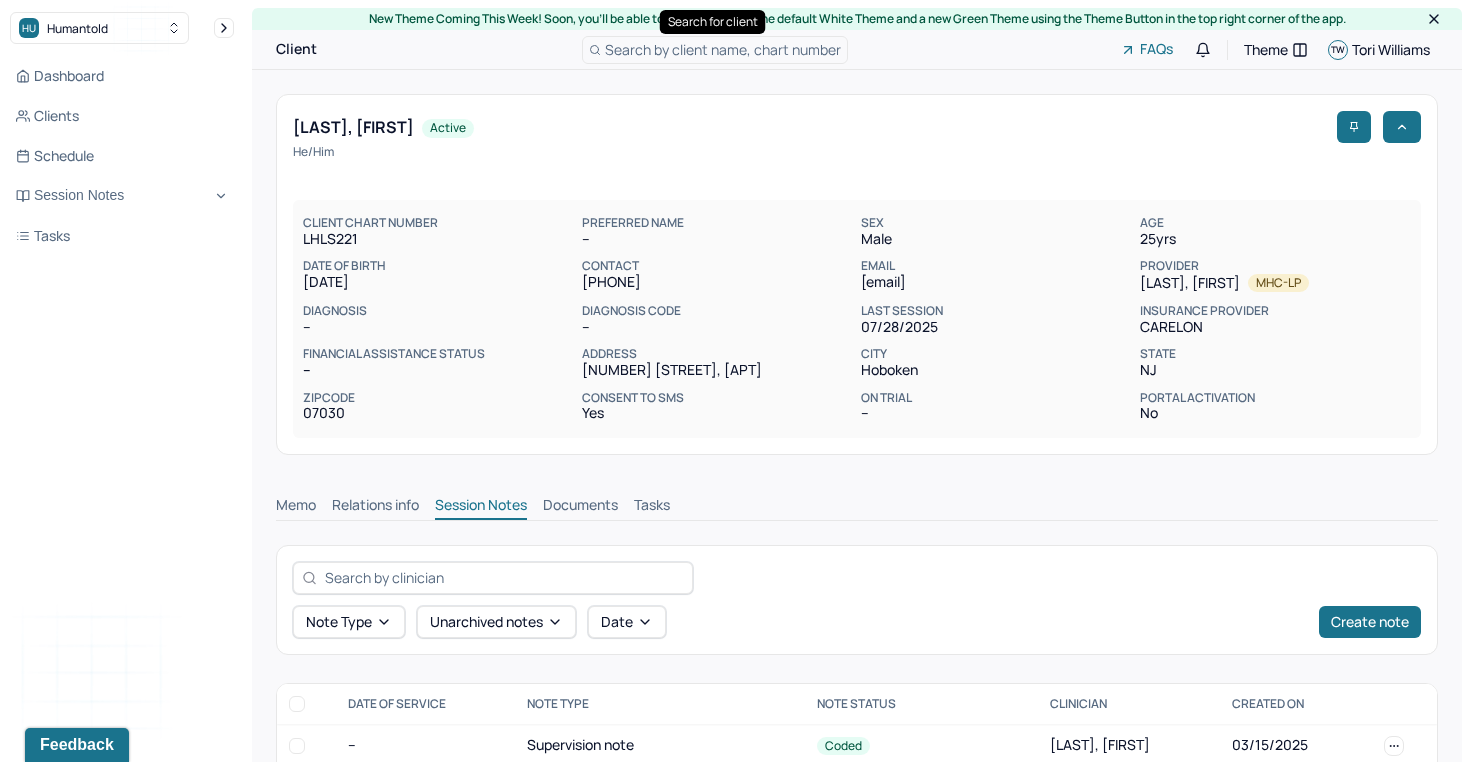 click on "Search by client name, chart number" at bounding box center [723, 49] 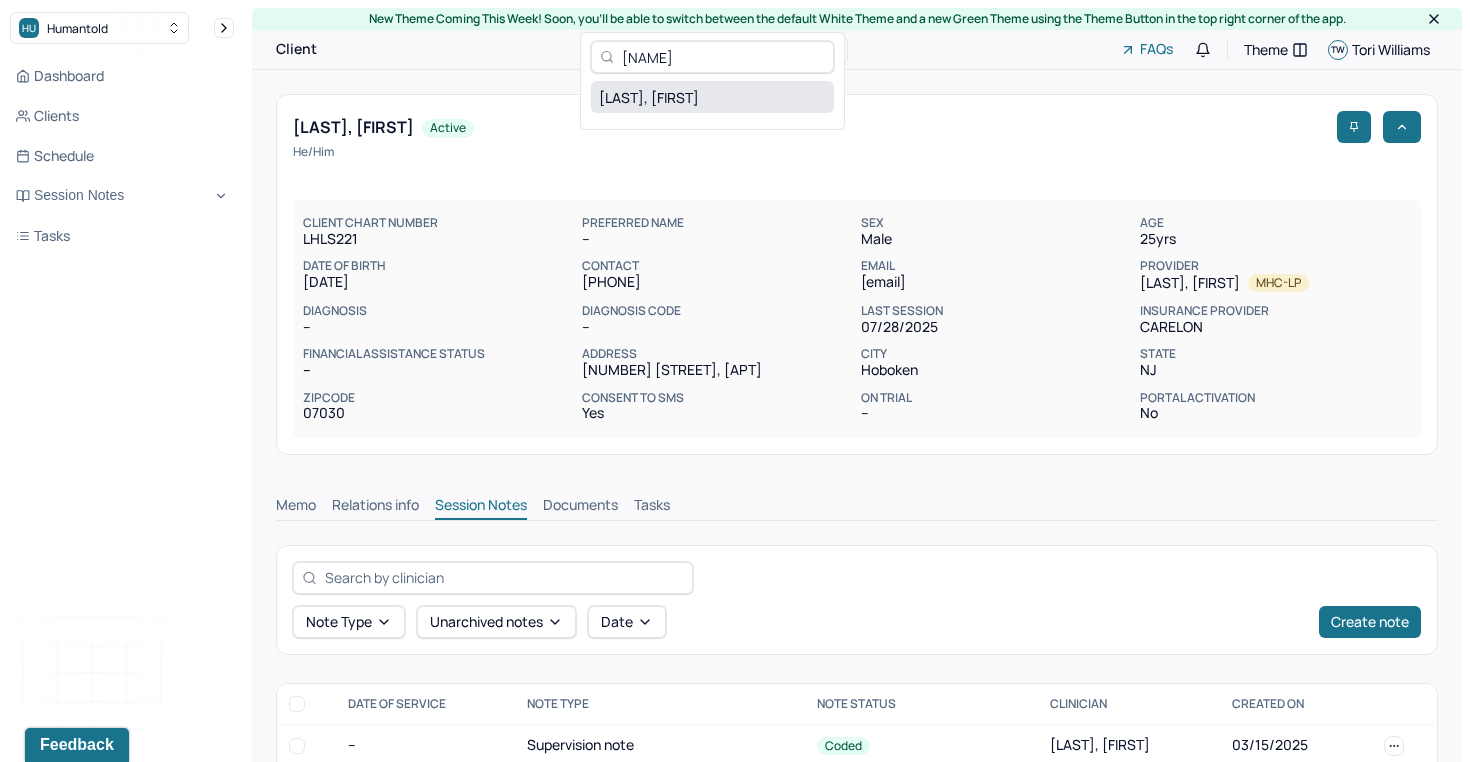 type on "[NAME]" 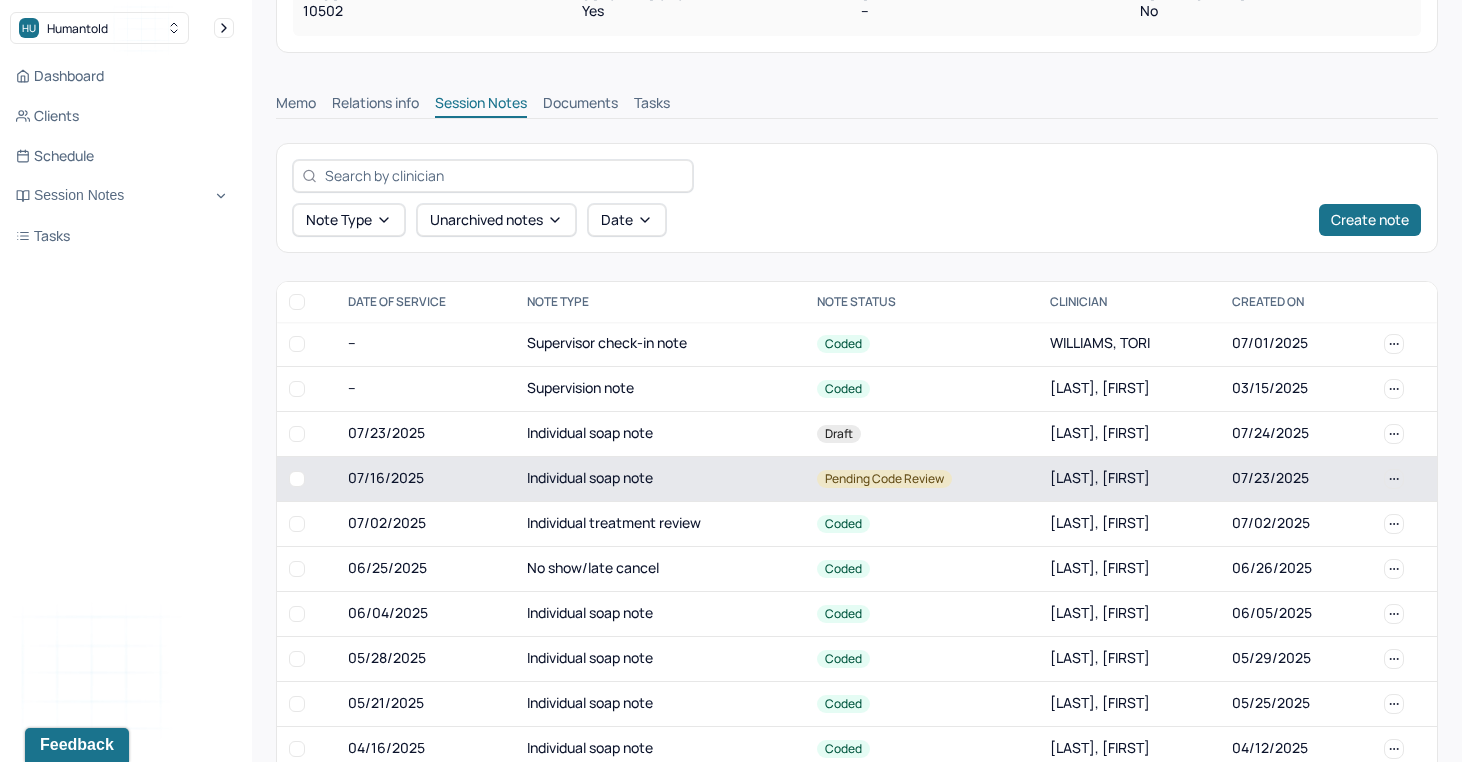 scroll, scrollTop: 435, scrollLeft: 0, axis: vertical 